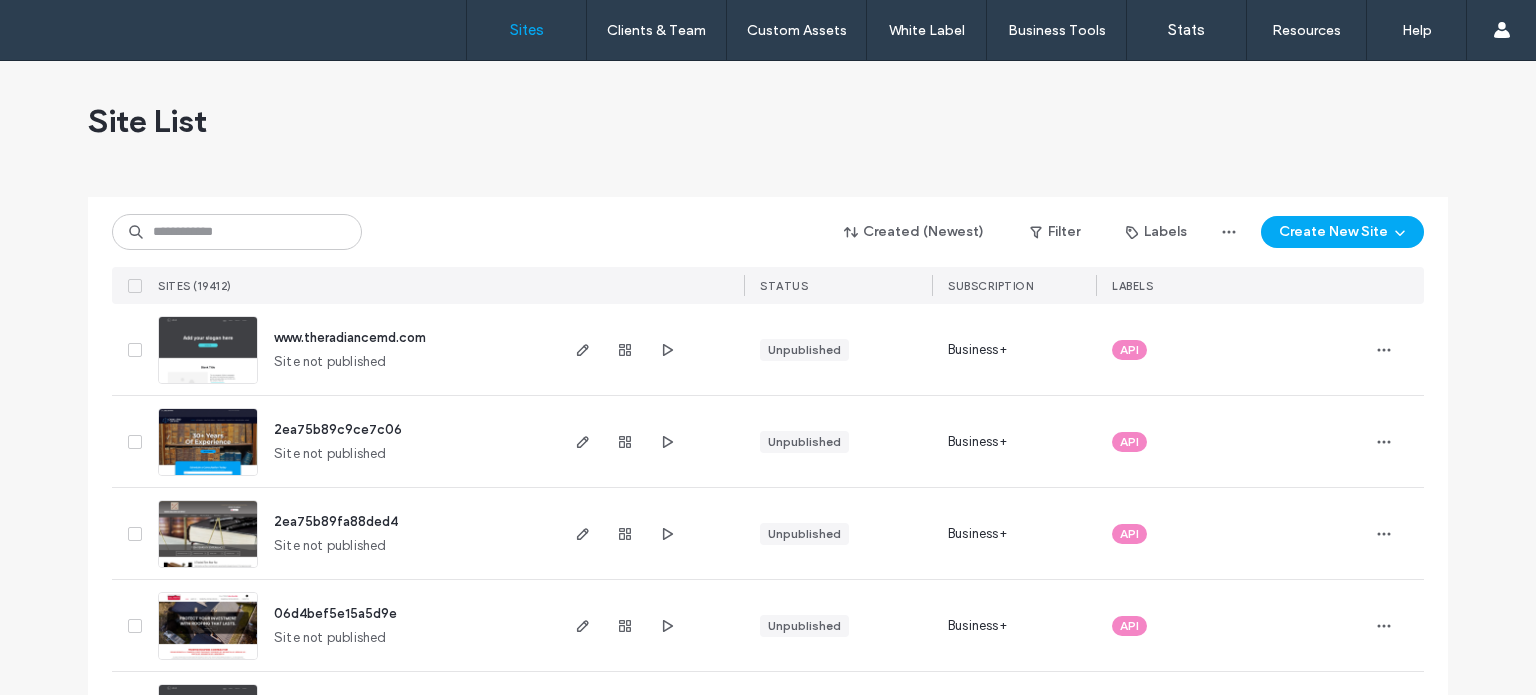 click at bounding box center (237, 232) 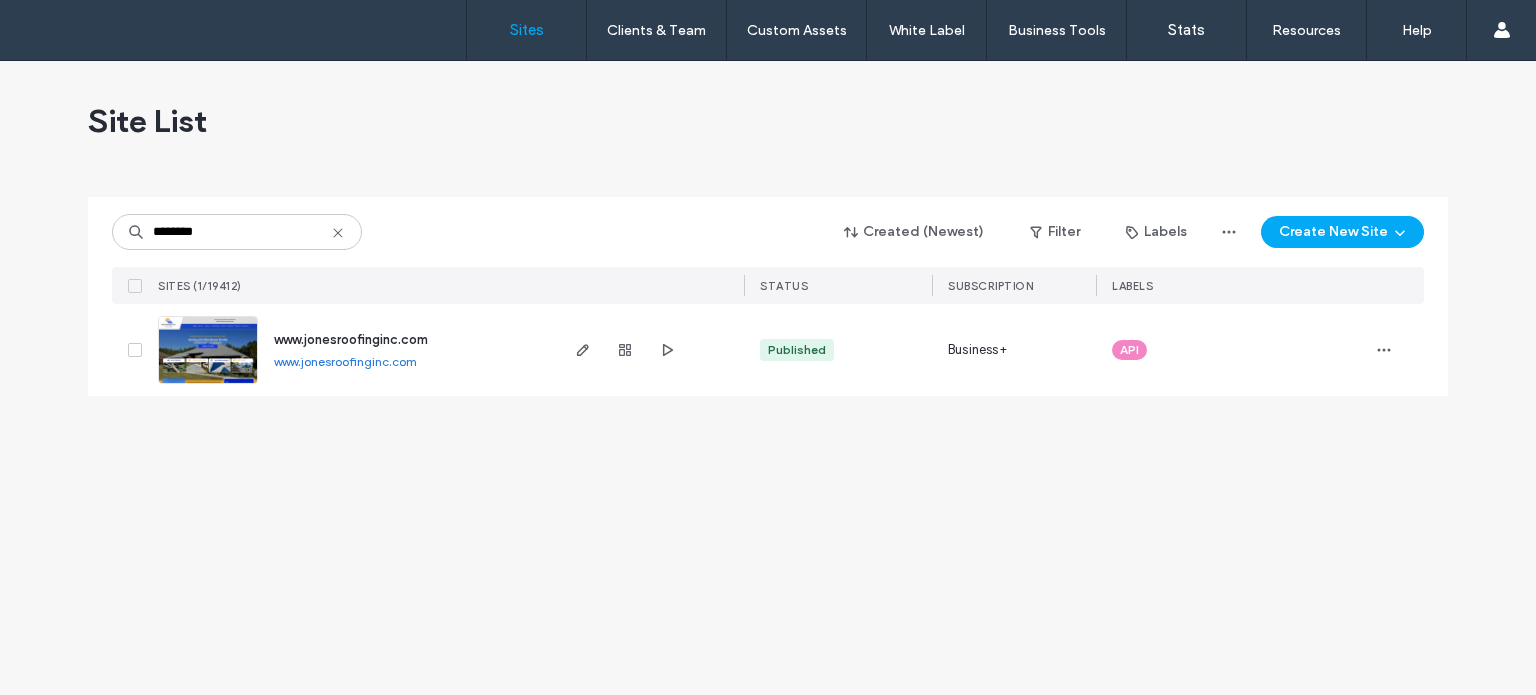 type on "********" 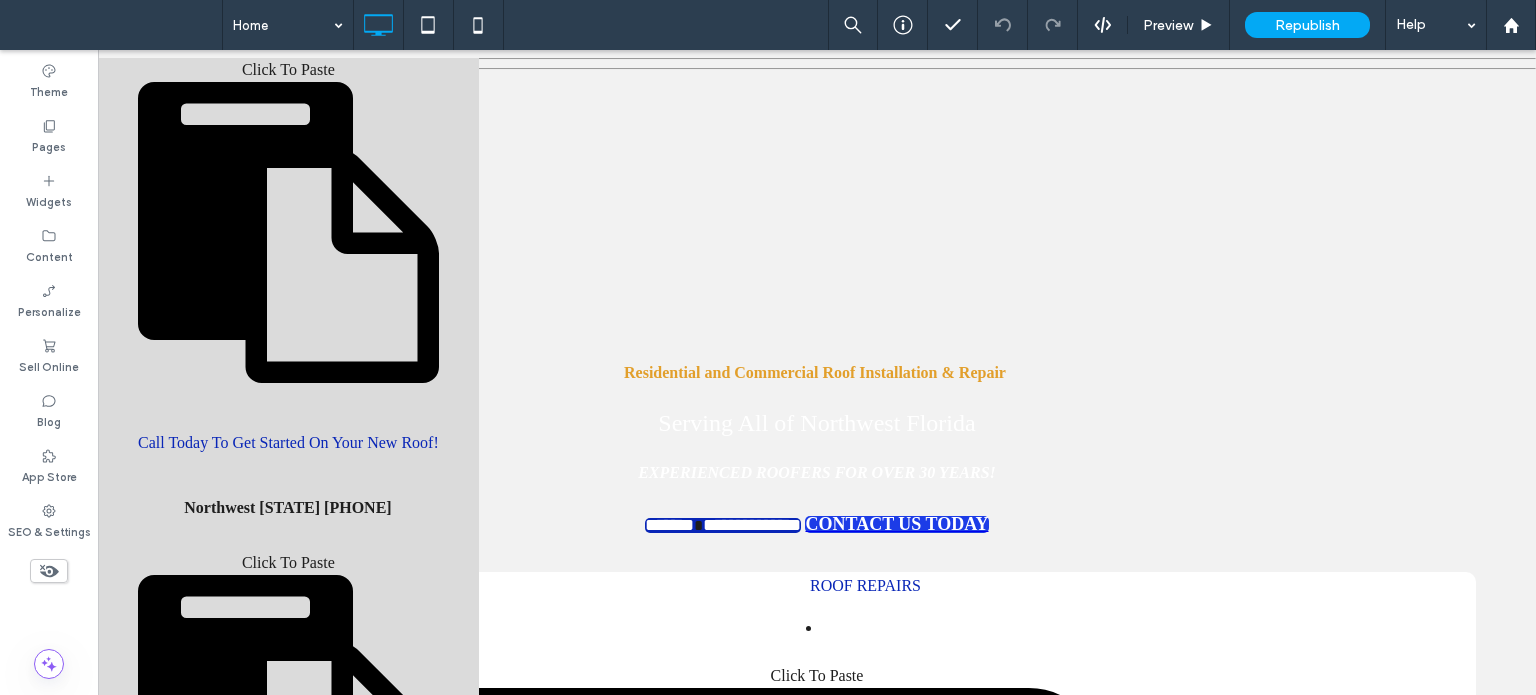 scroll, scrollTop: 1400, scrollLeft: 0, axis: vertical 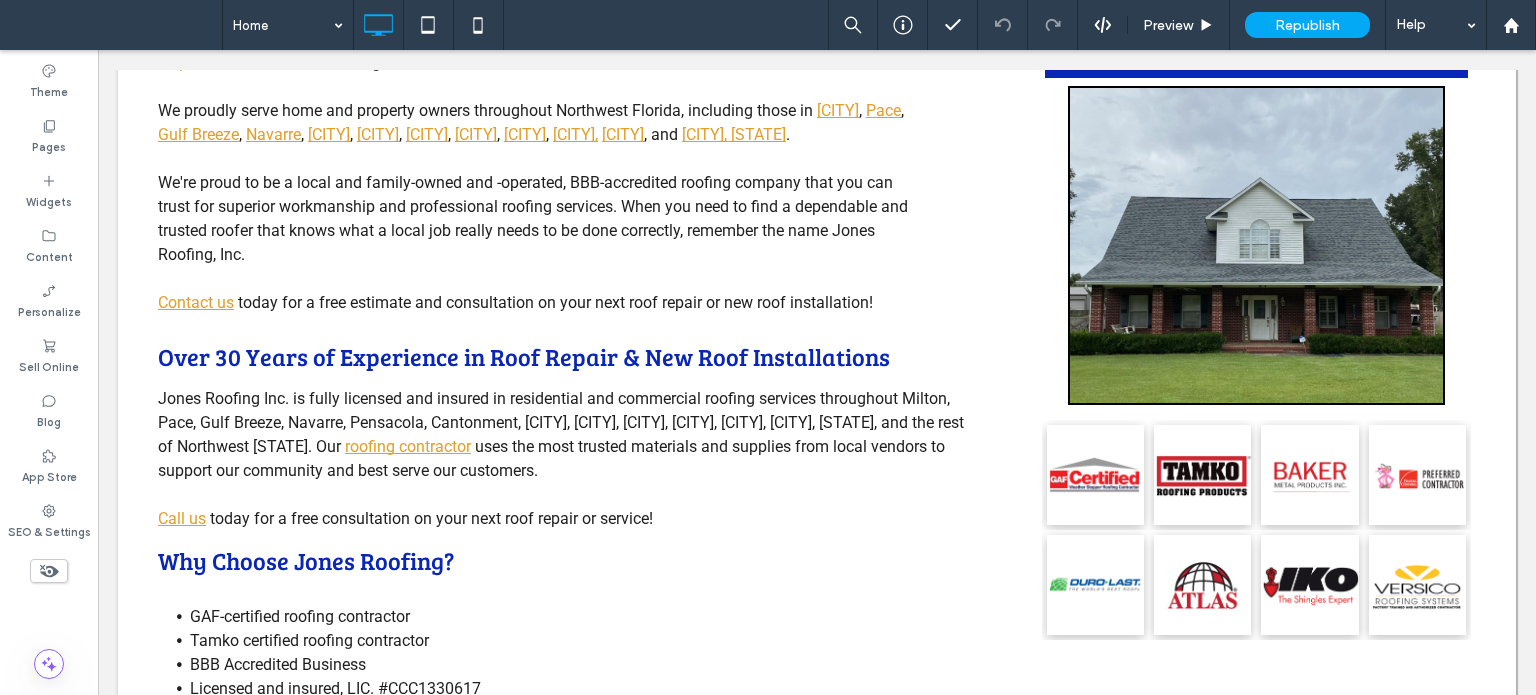 click at bounding box center [118, 25] 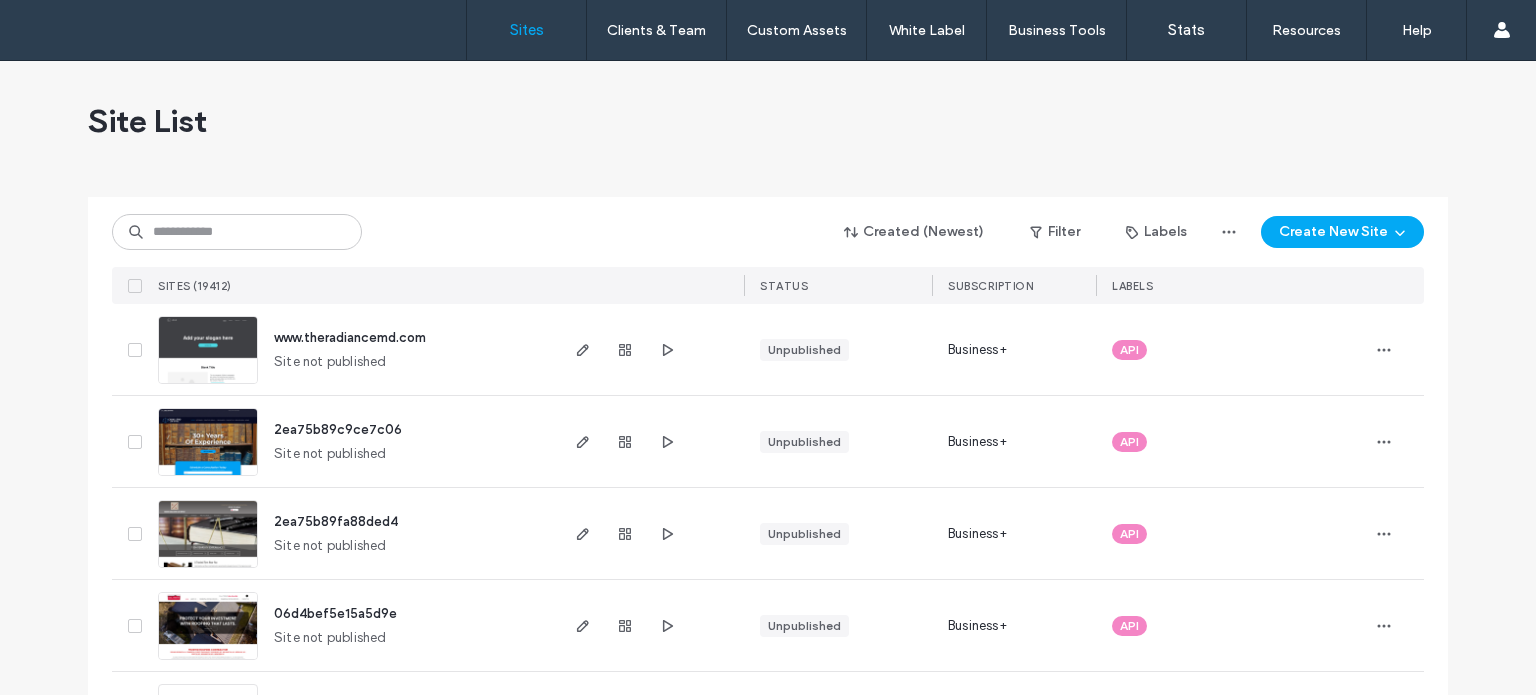 scroll, scrollTop: 0, scrollLeft: 0, axis: both 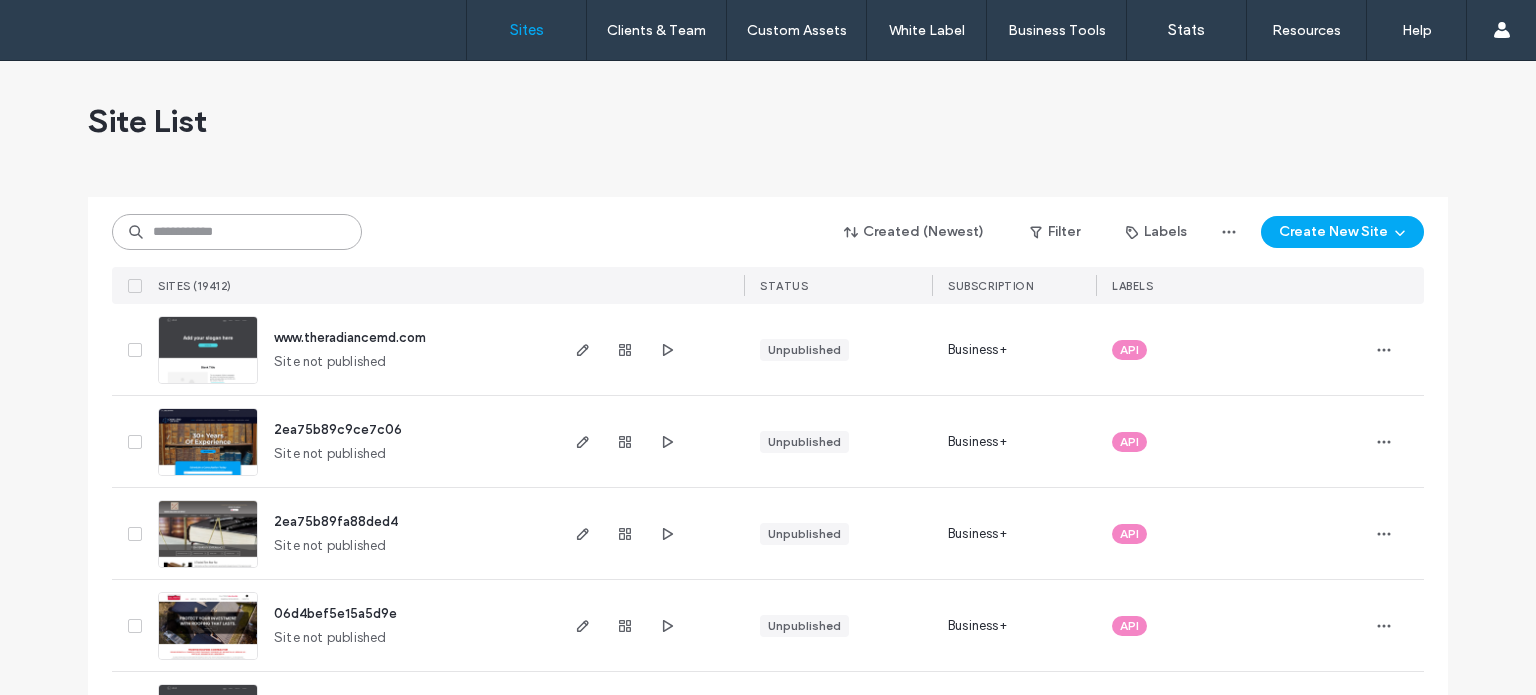 click at bounding box center (237, 232) 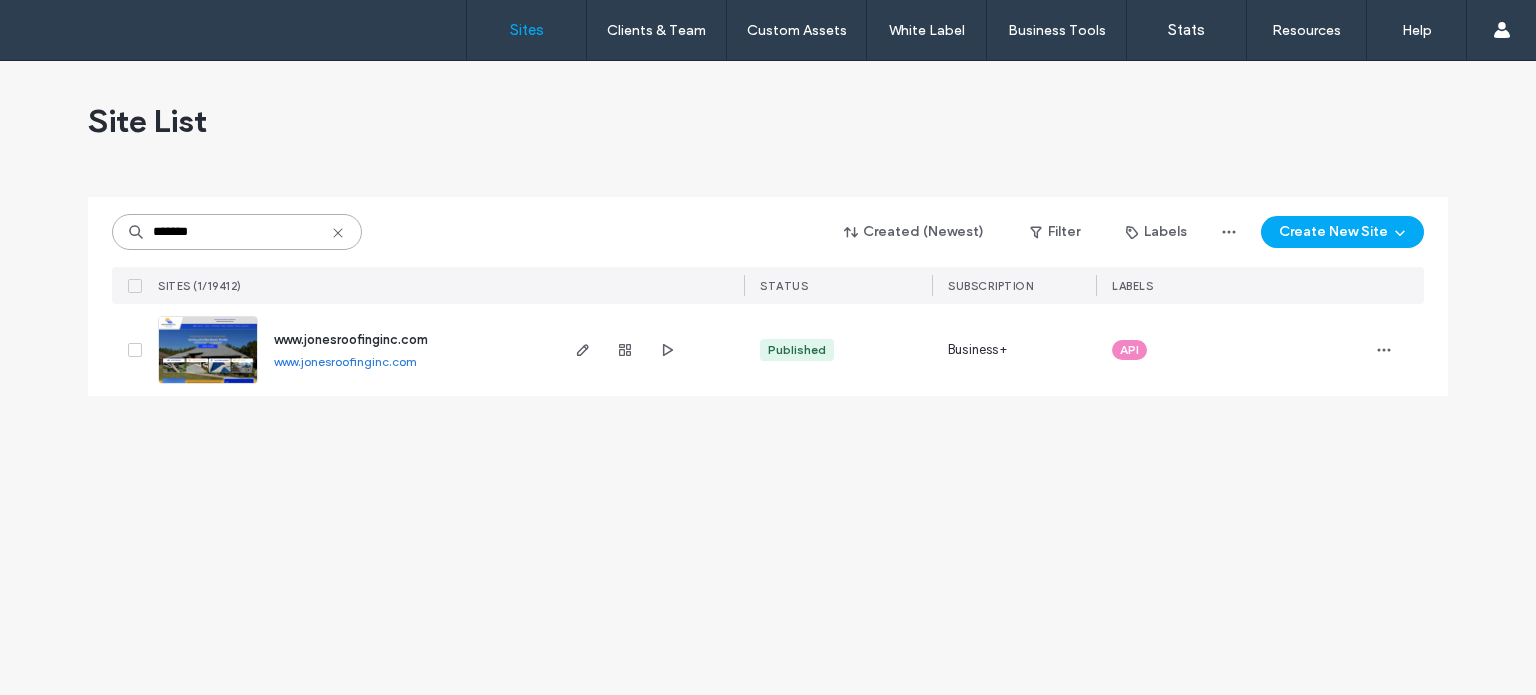 type on "*******" 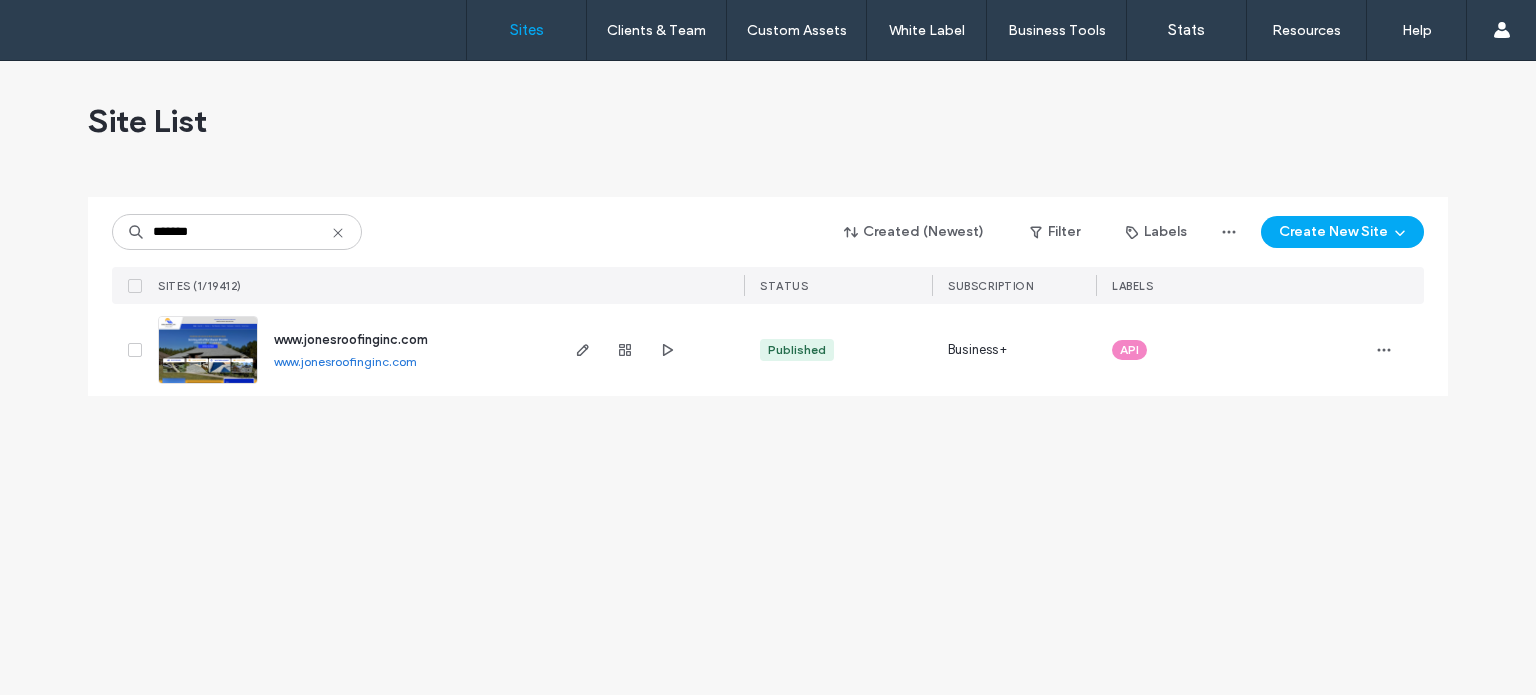 click on "www.jonesroofinginc.com" at bounding box center [351, 339] 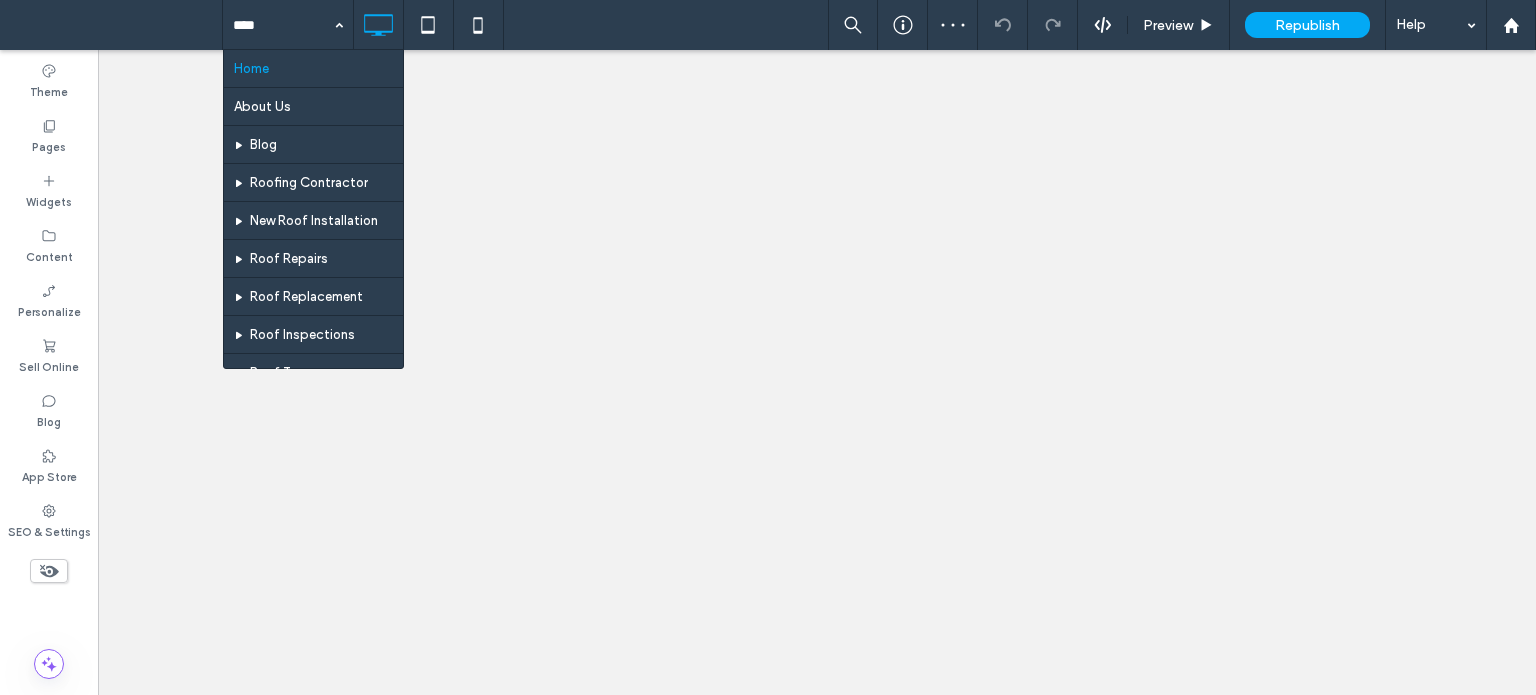 scroll, scrollTop: 0, scrollLeft: 0, axis: both 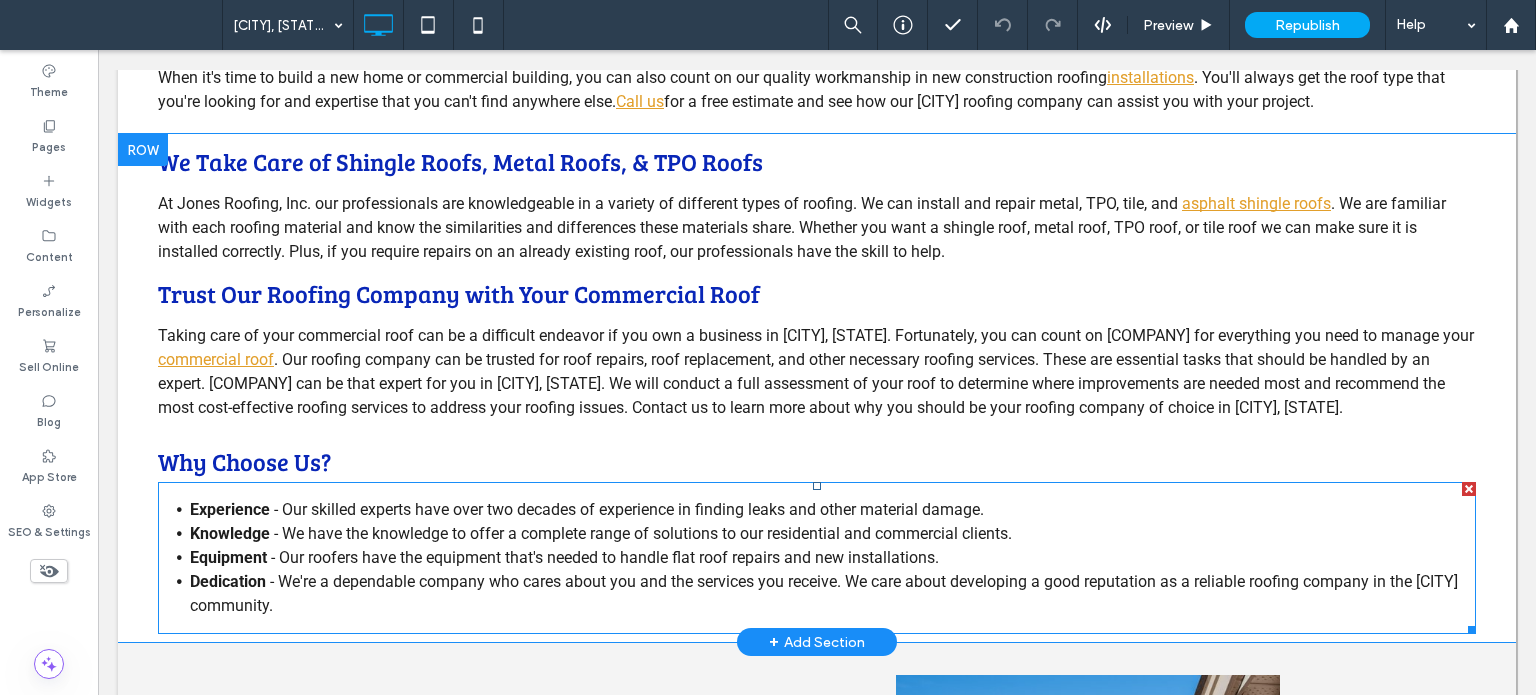 click on "Equipment
- Our roofers have the equipment that's needed to handle flat roof repairs and new installations." at bounding box center [833, 558] 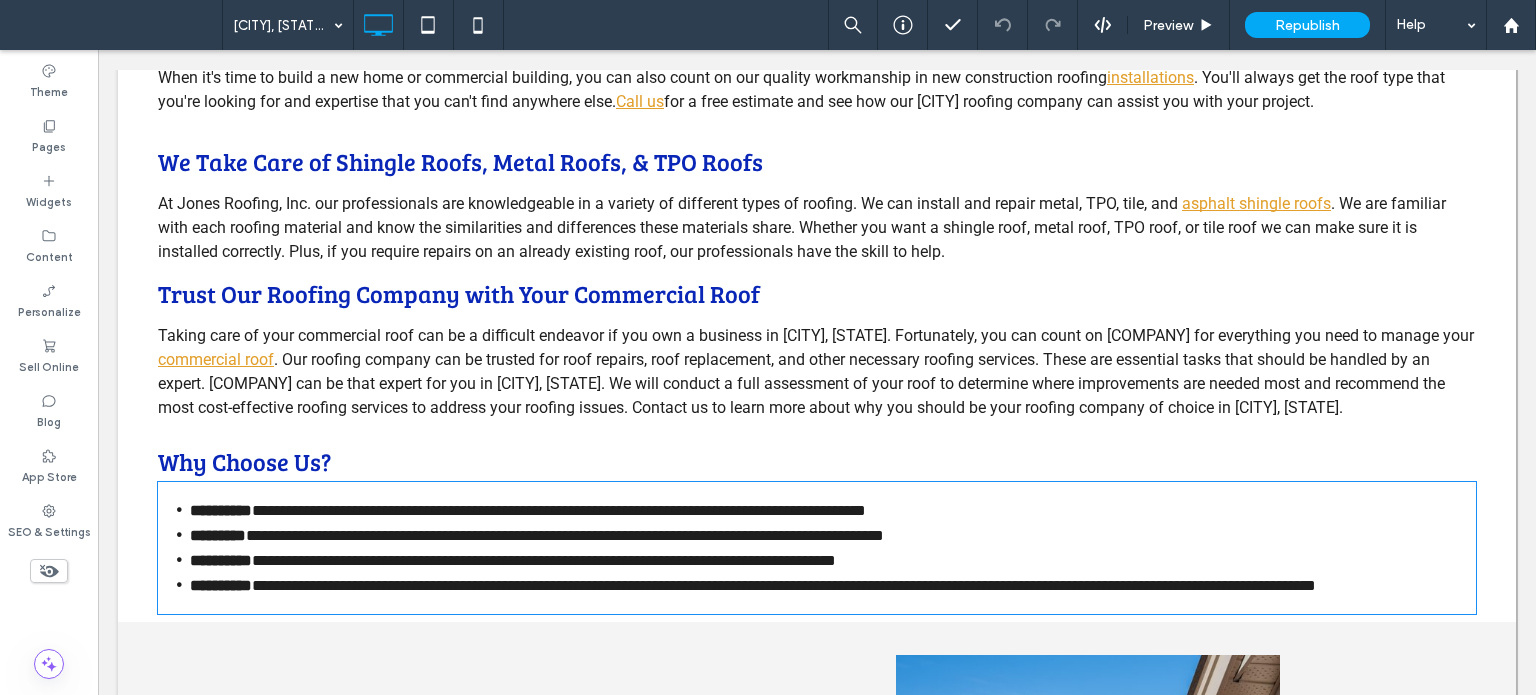 type on "******" 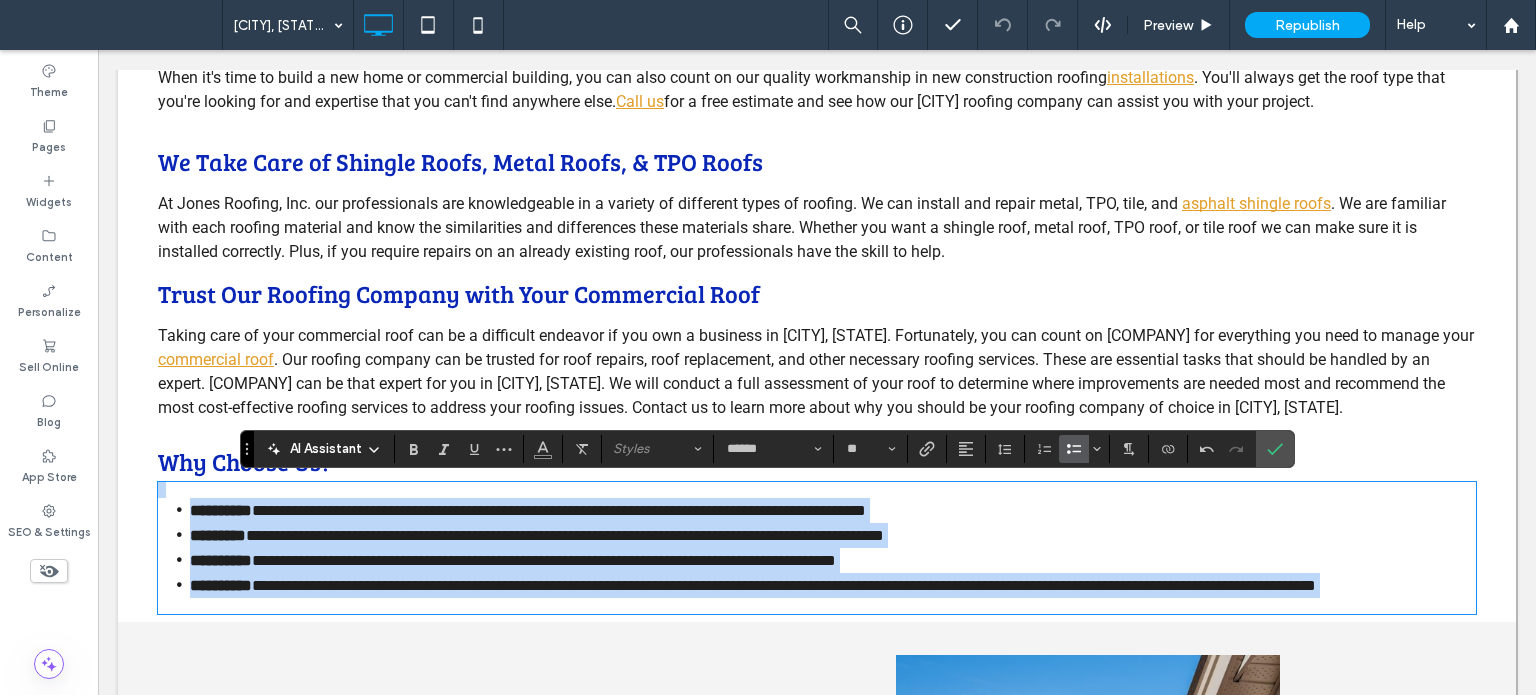 click at bounding box center (817, 490) 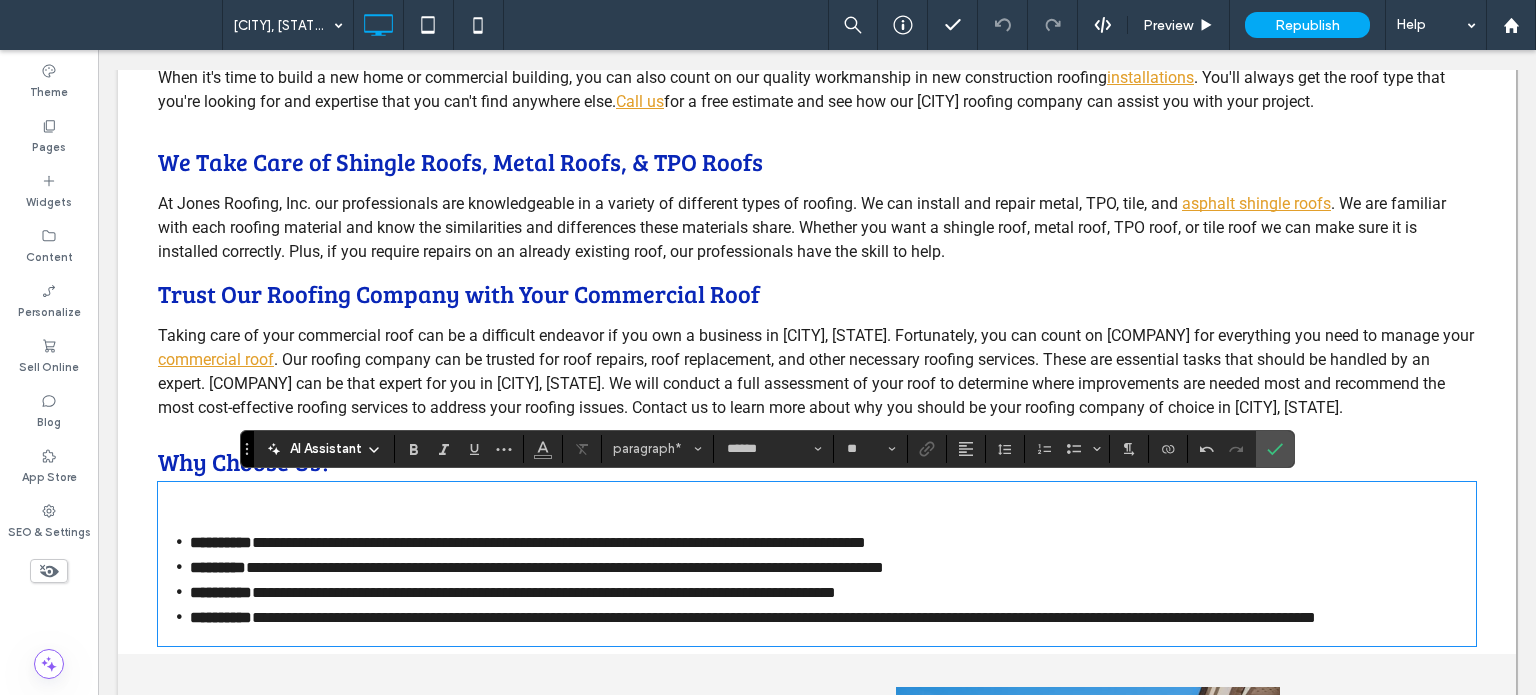 type 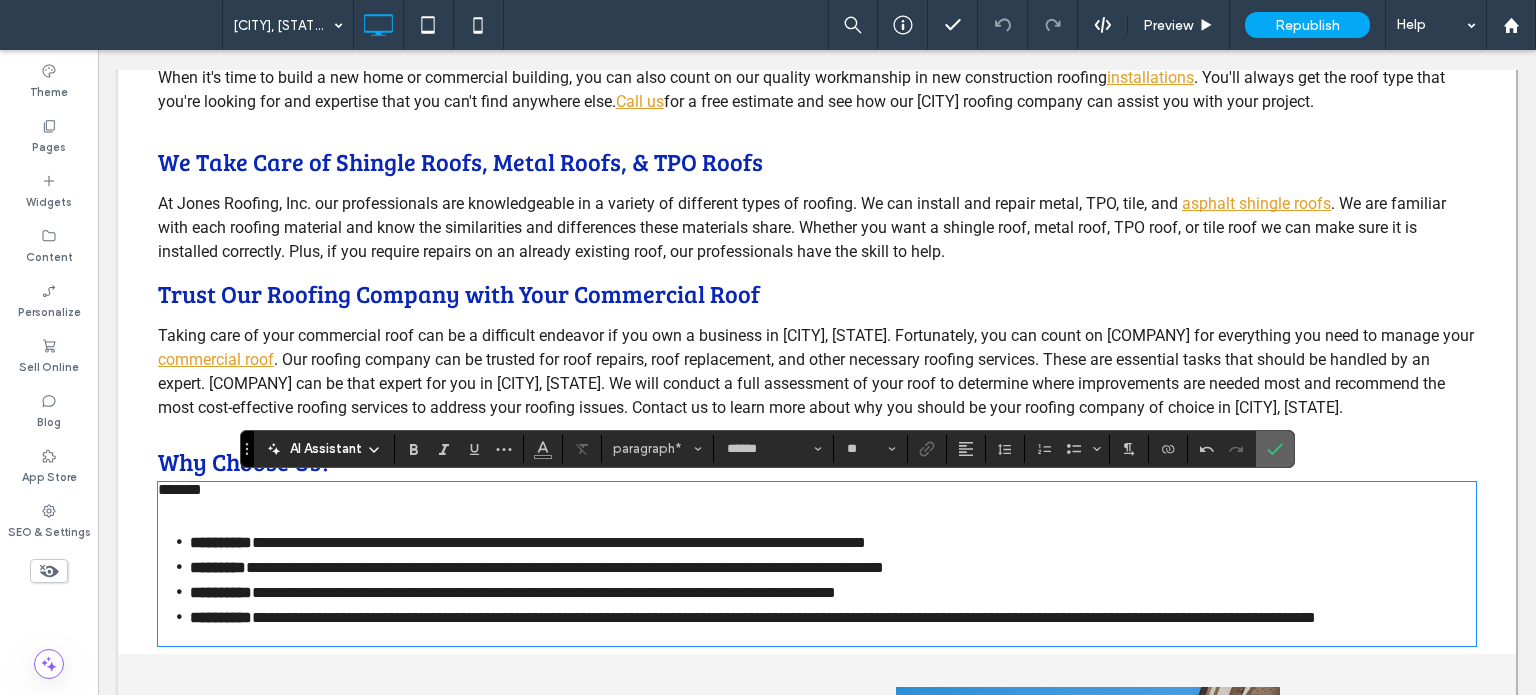 click 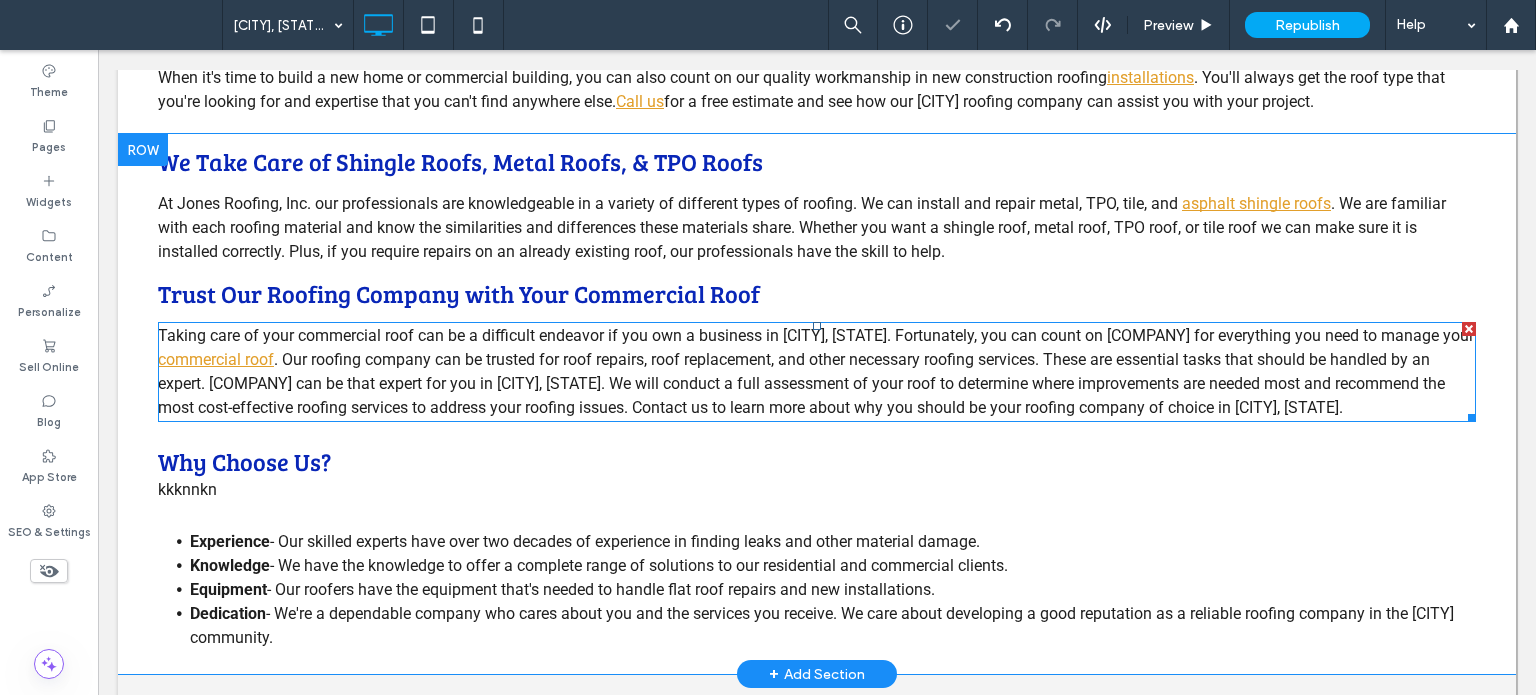 click on "Taking care of your commercial roof can be a difficult endeavor if you own a business in Destin, FL. Fortunately, you can count on Jones Roofing, Inc. for everything you need to manage your" at bounding box center (816, 335) 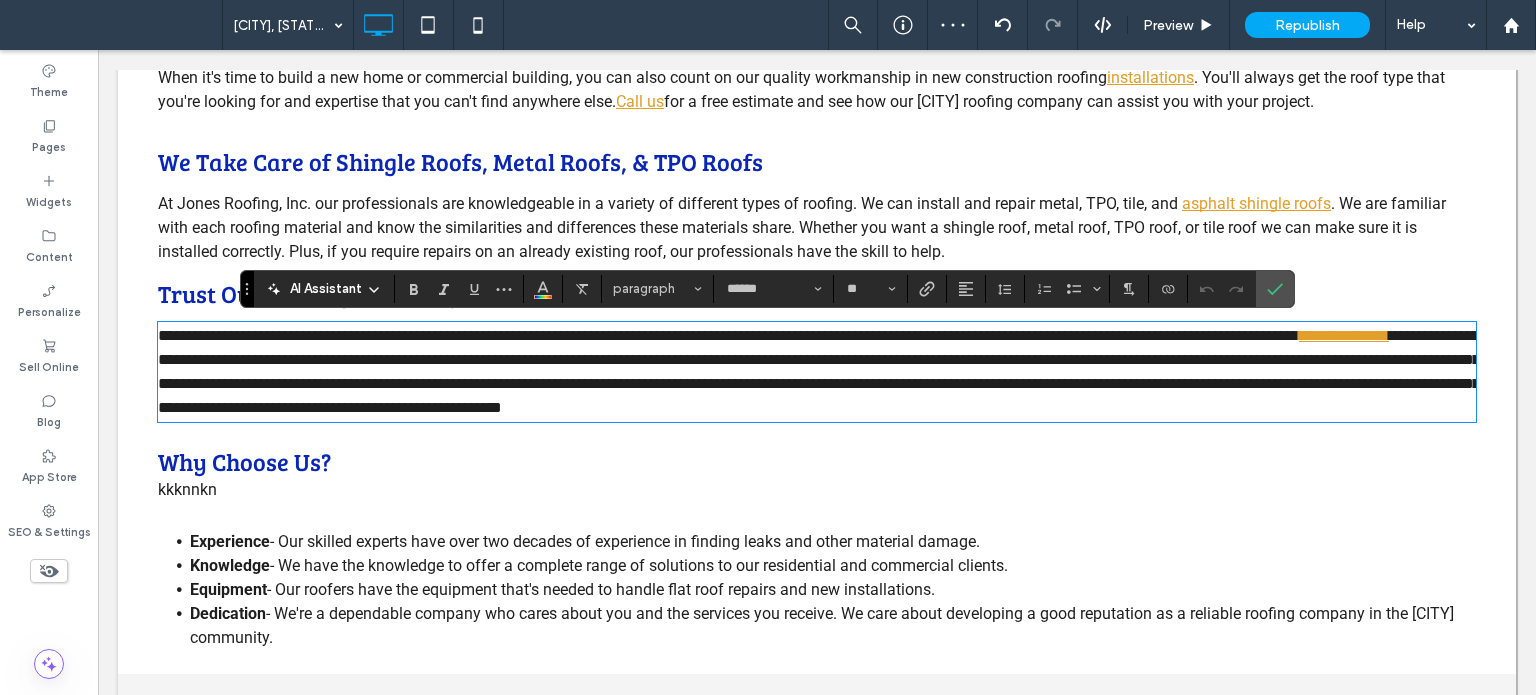 click on "kkknnkn" at bounding box center [187, 489] 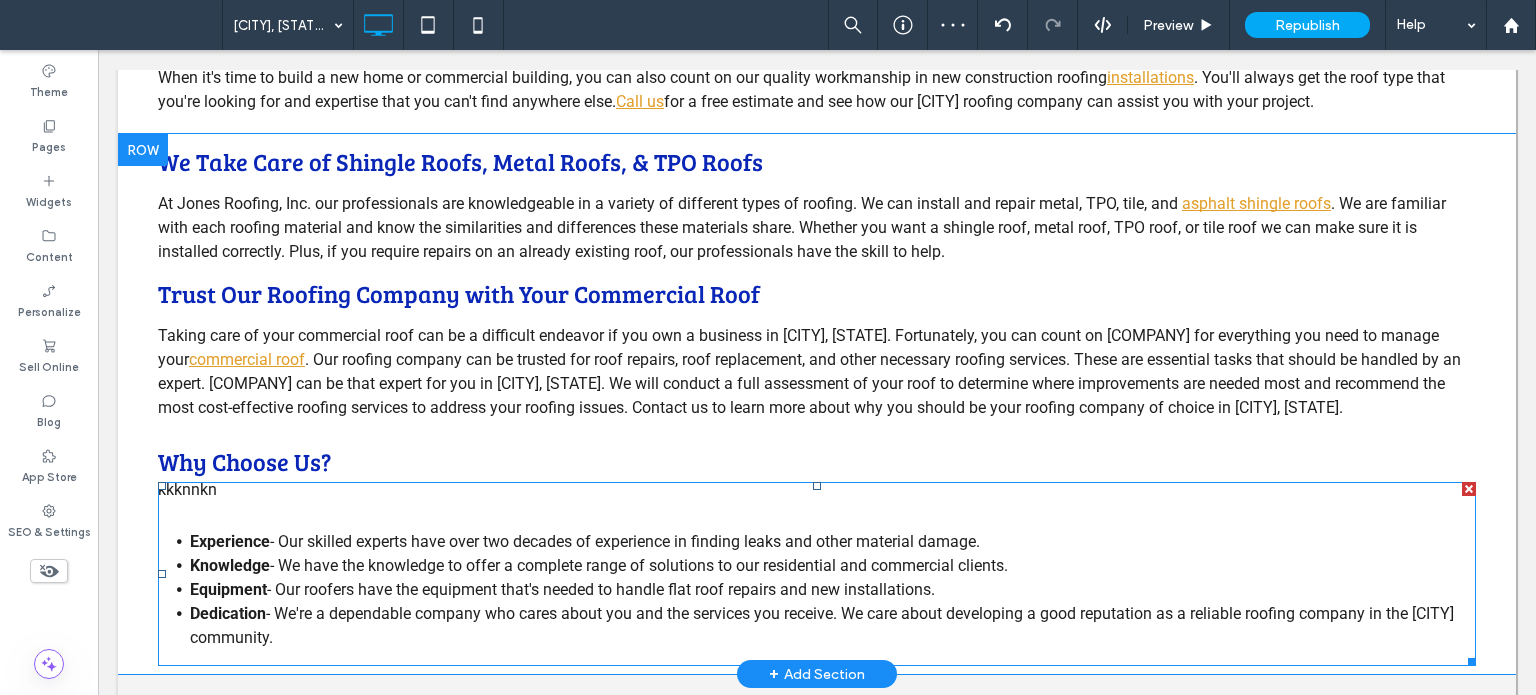 click on "kkknnkn" at bounding box center [187, 489] 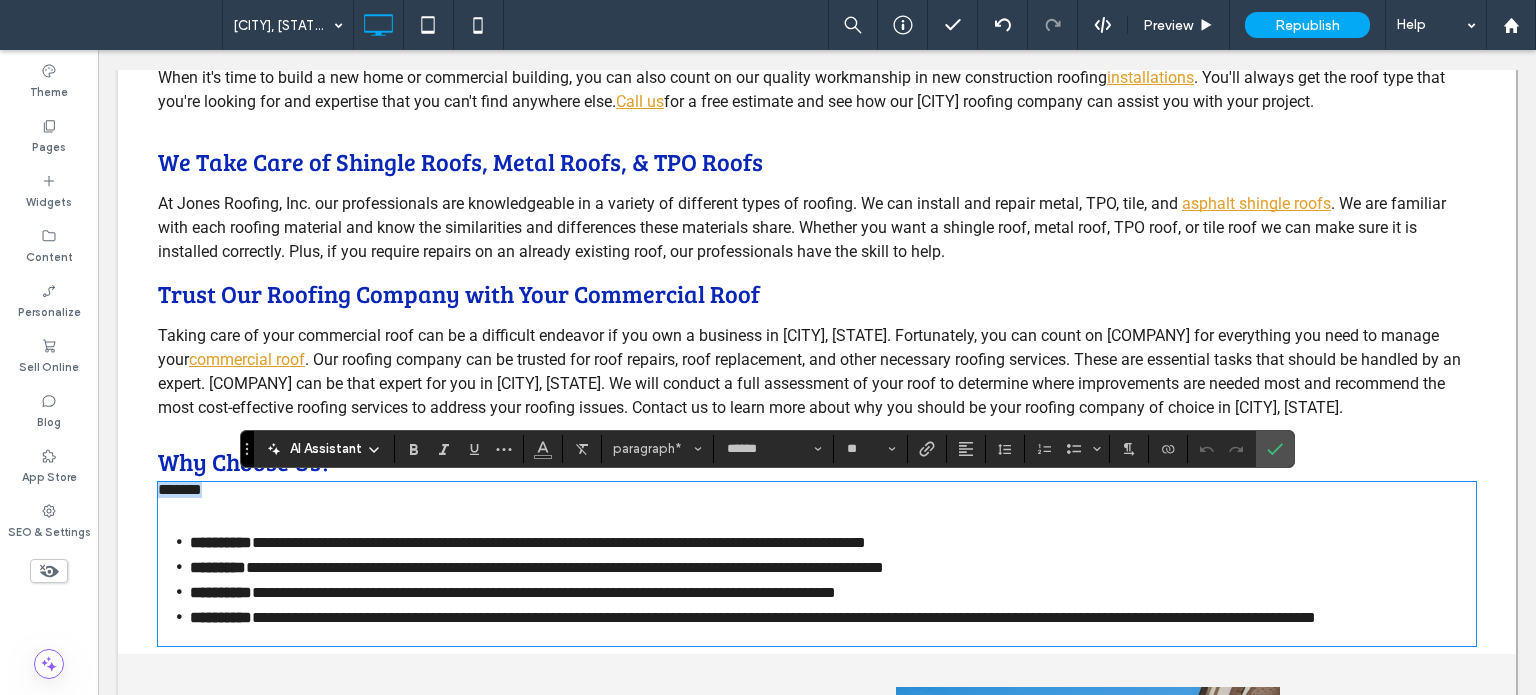 drag, startPoint x: 228, startPoint y: 492, endPoint x: 114, endPoint y: 484, distance: 114.28036 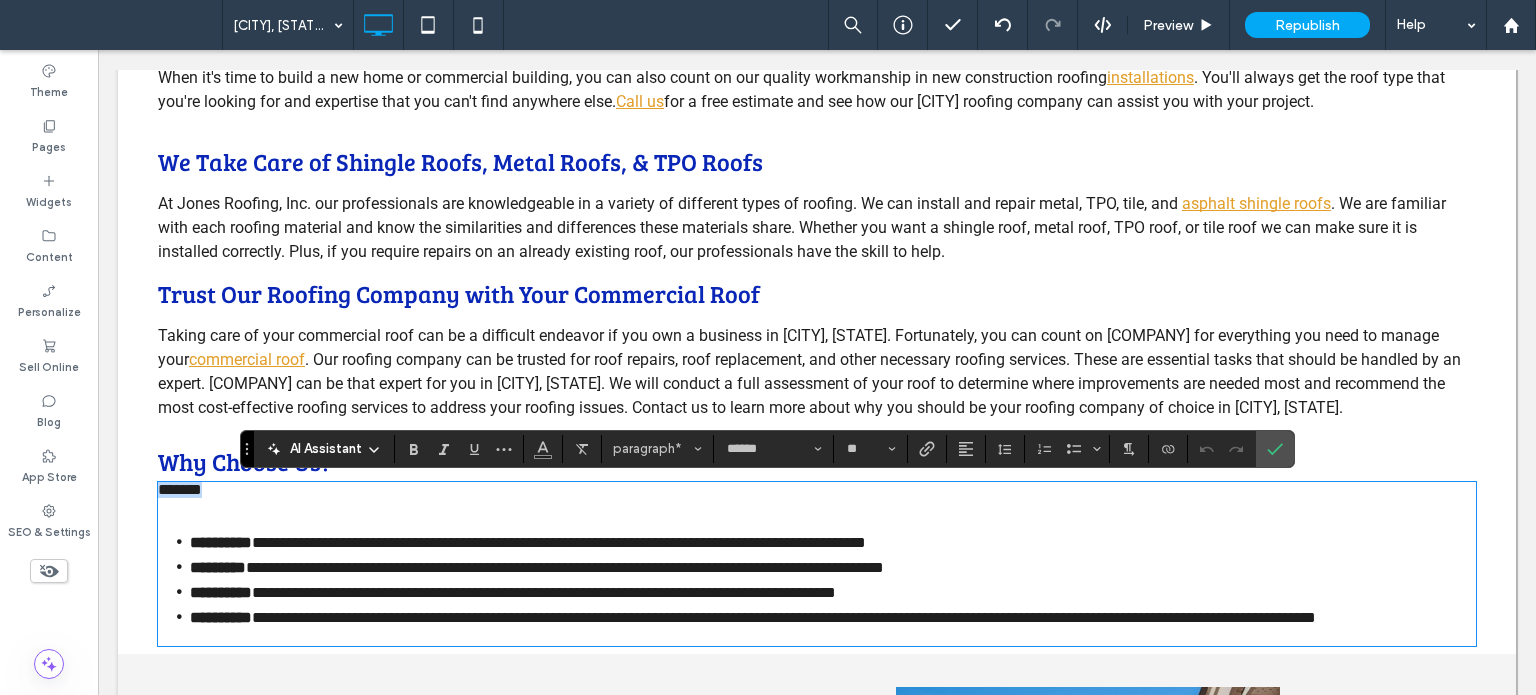 click on "**********" at bounding box center [817, 394] 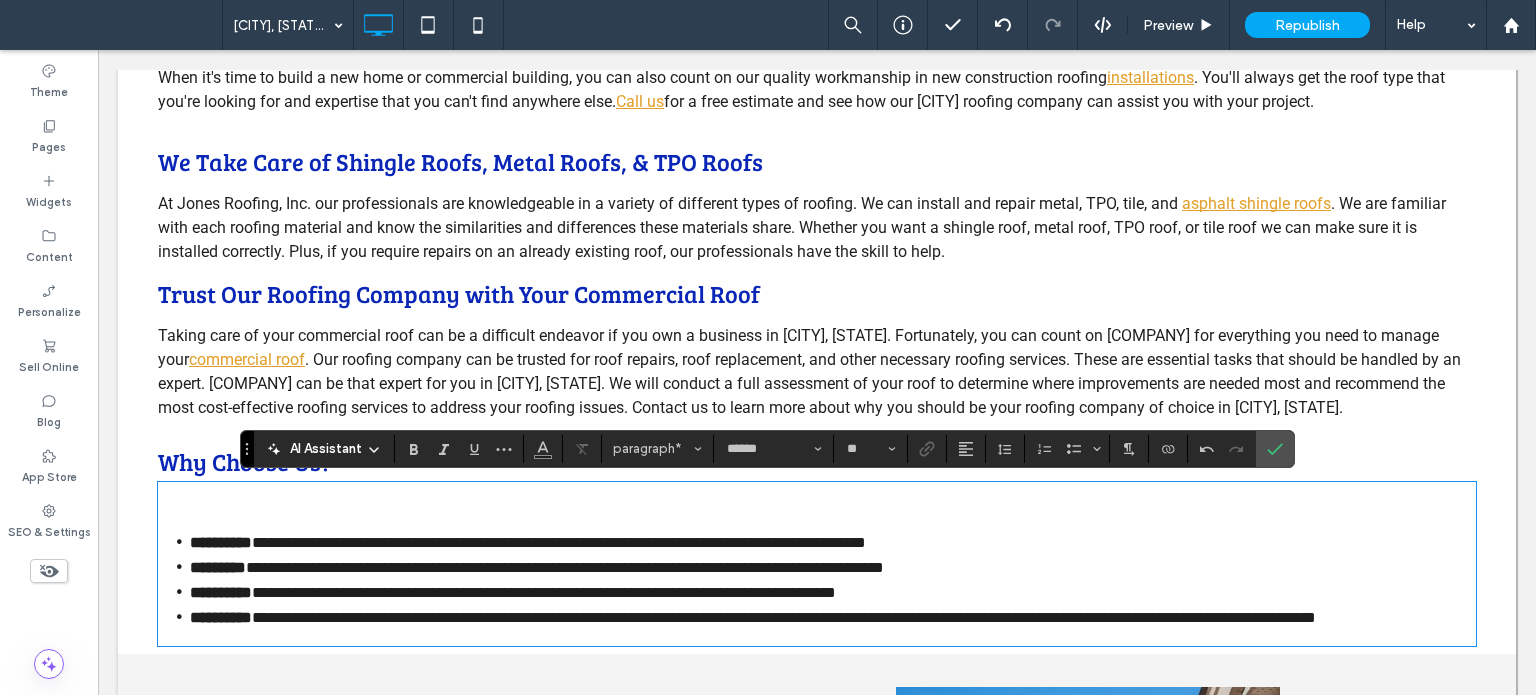 click at bounding box center (817, 490) 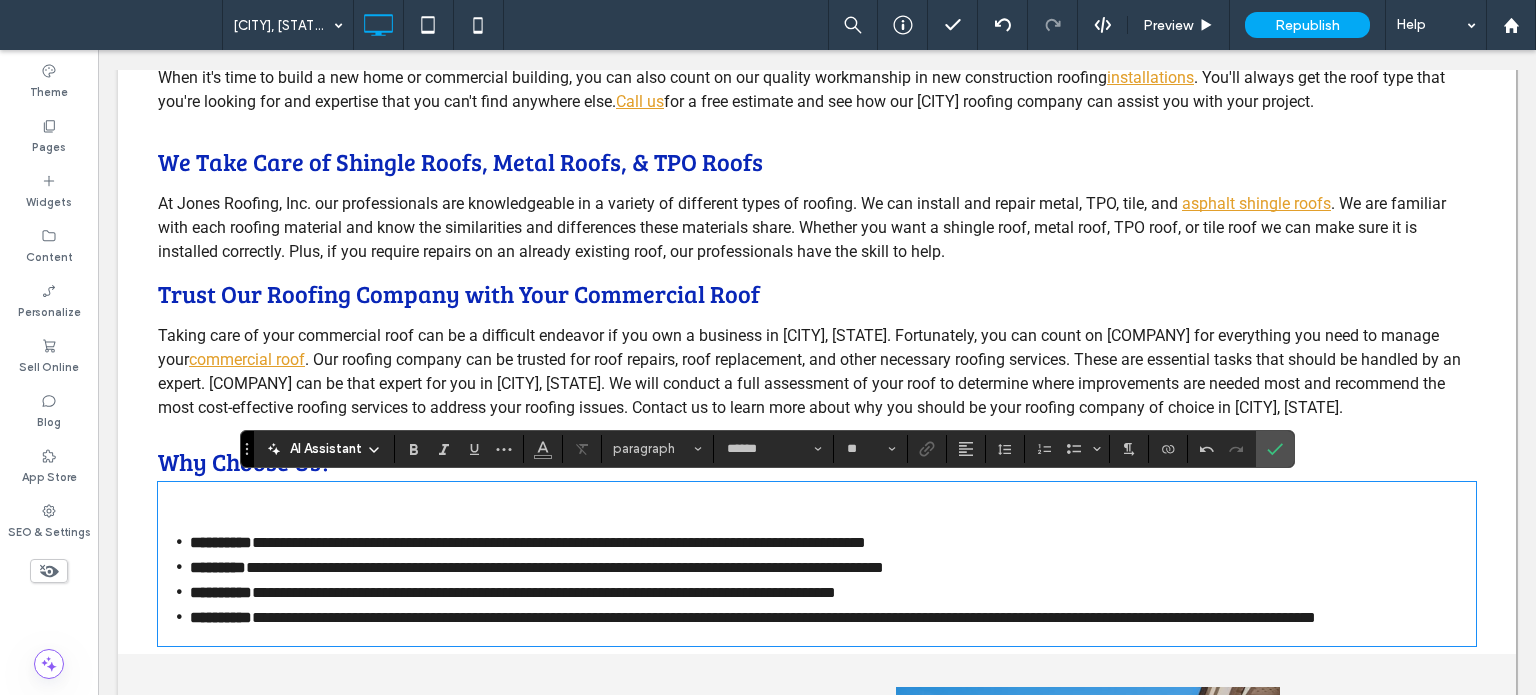 click at bounding box center [817, 506] 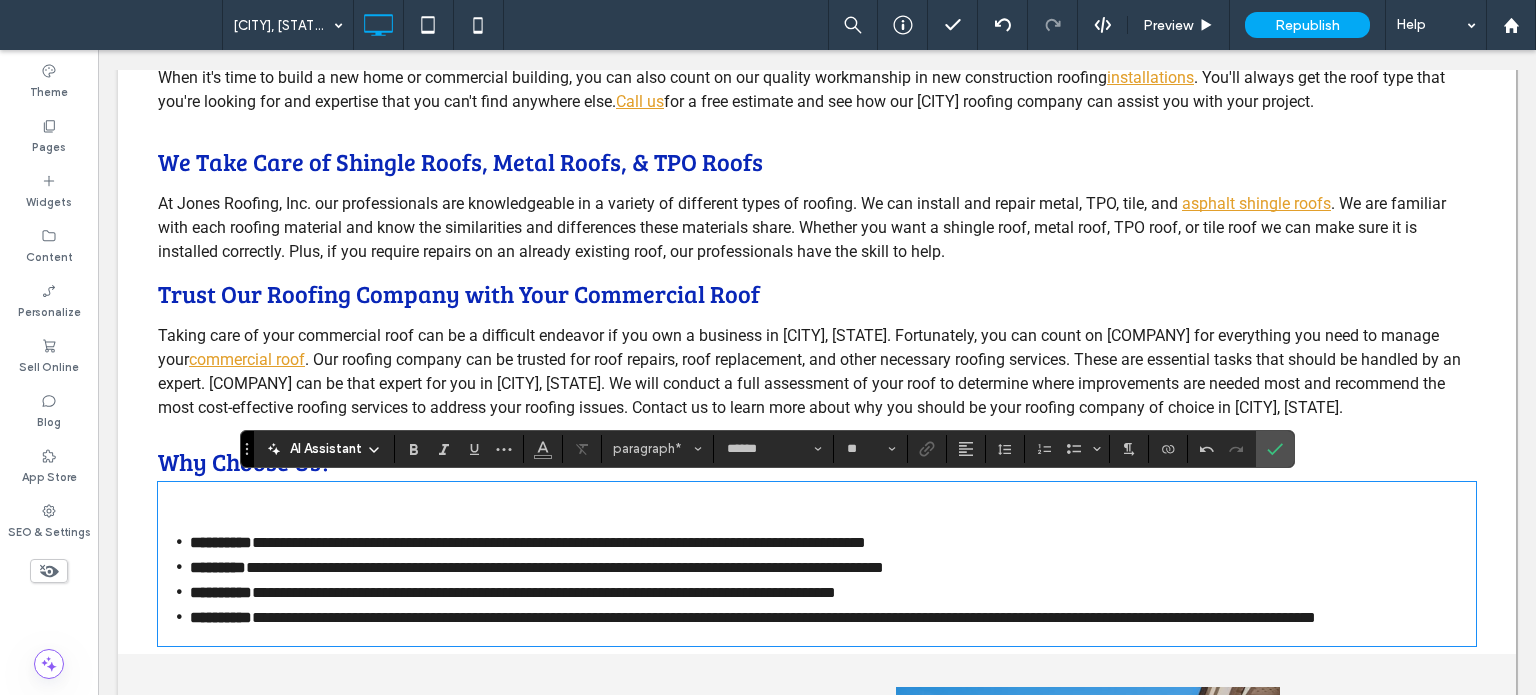 scroll, scrollTop: 0, scrollLeft: 0, axis: both 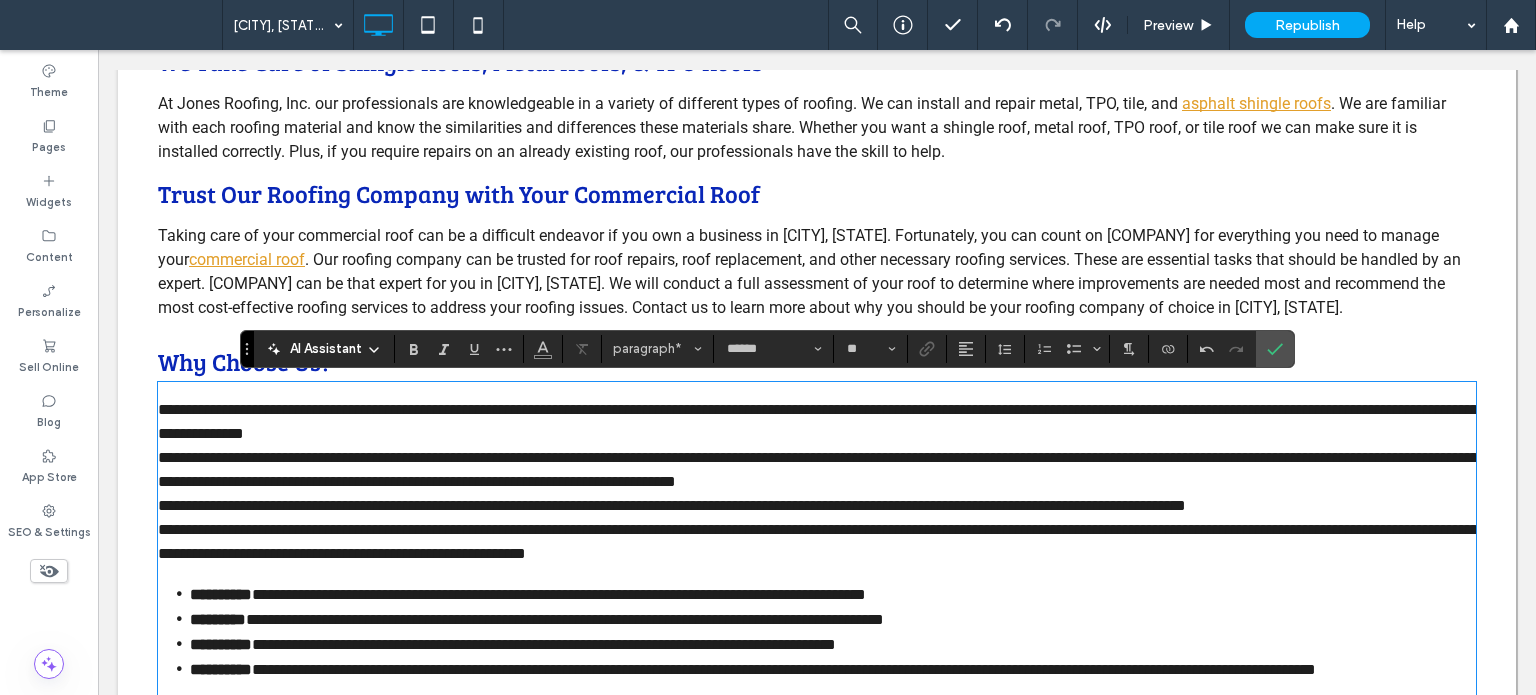 click on "**********" at bounding box center [818, 421] 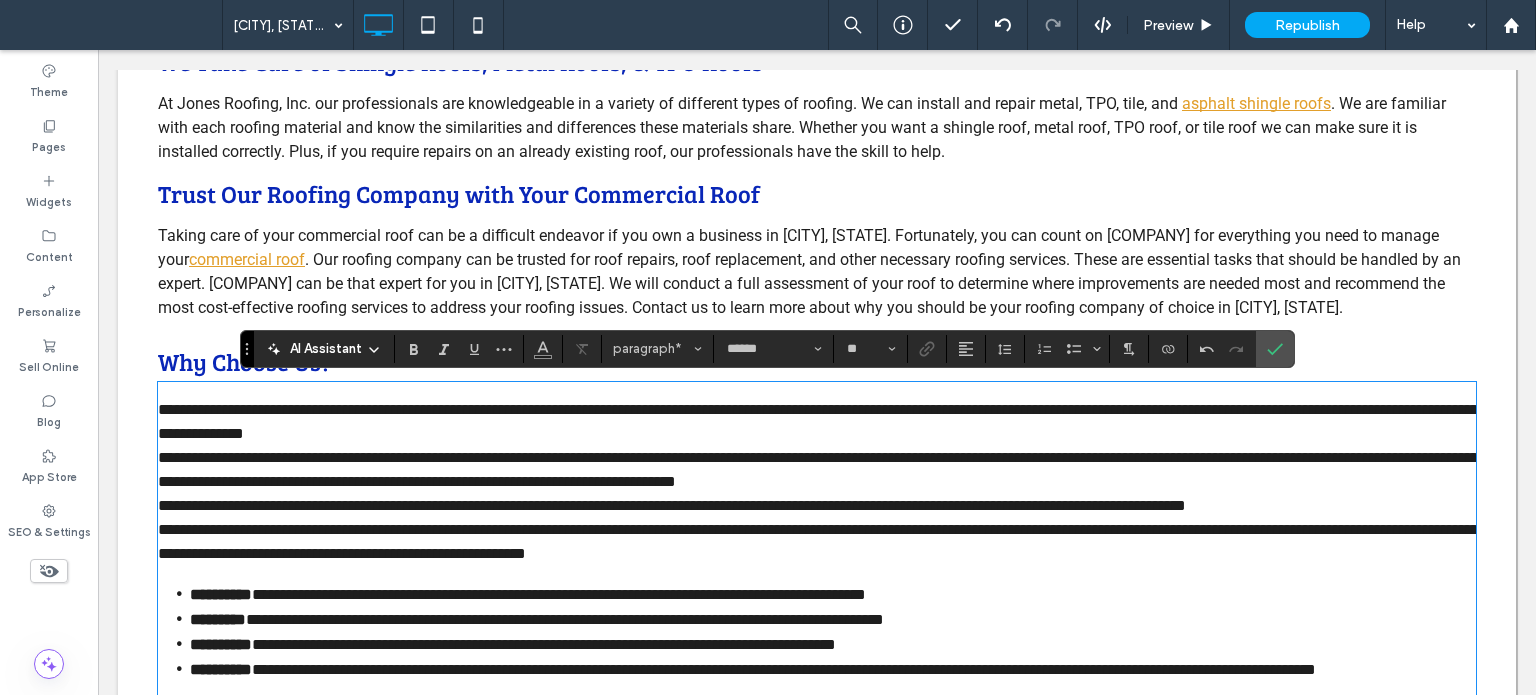 type 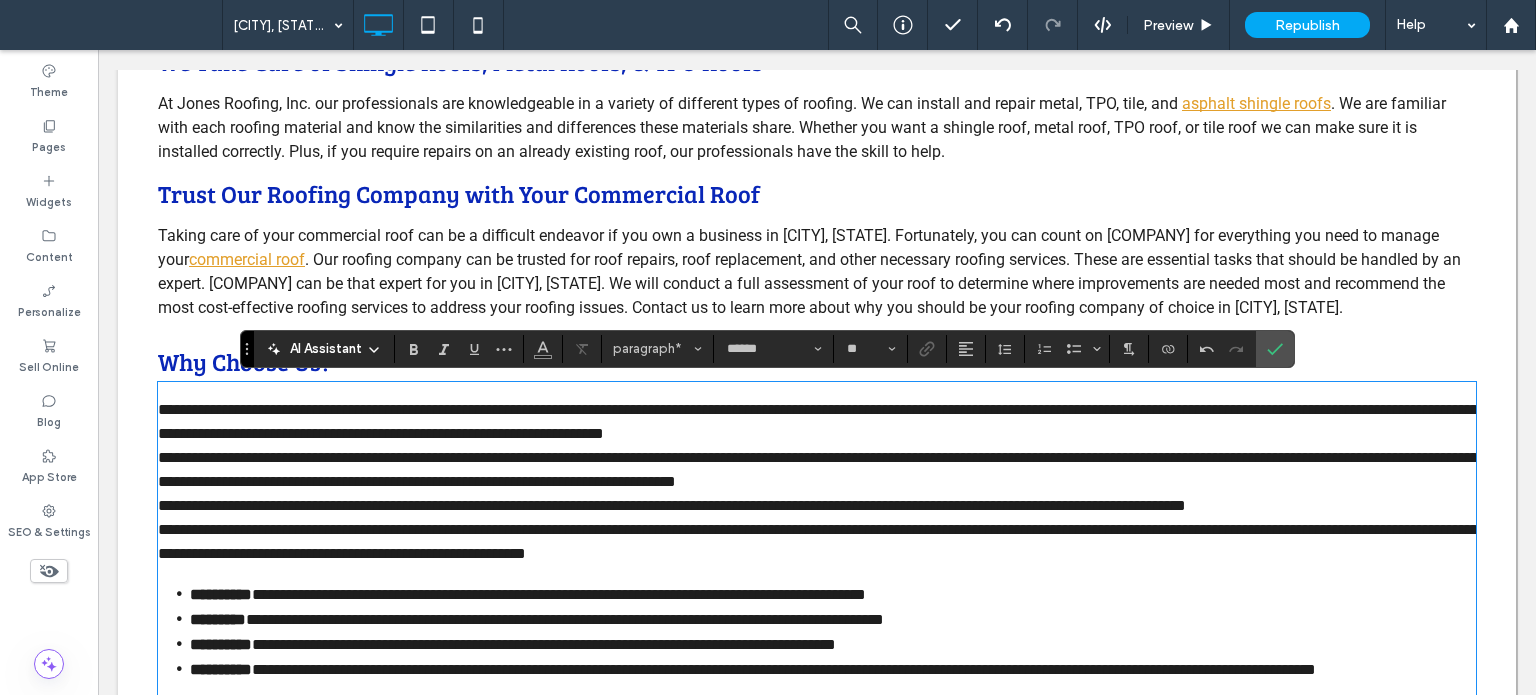 click on "**********" at bounding box center [817, 370] 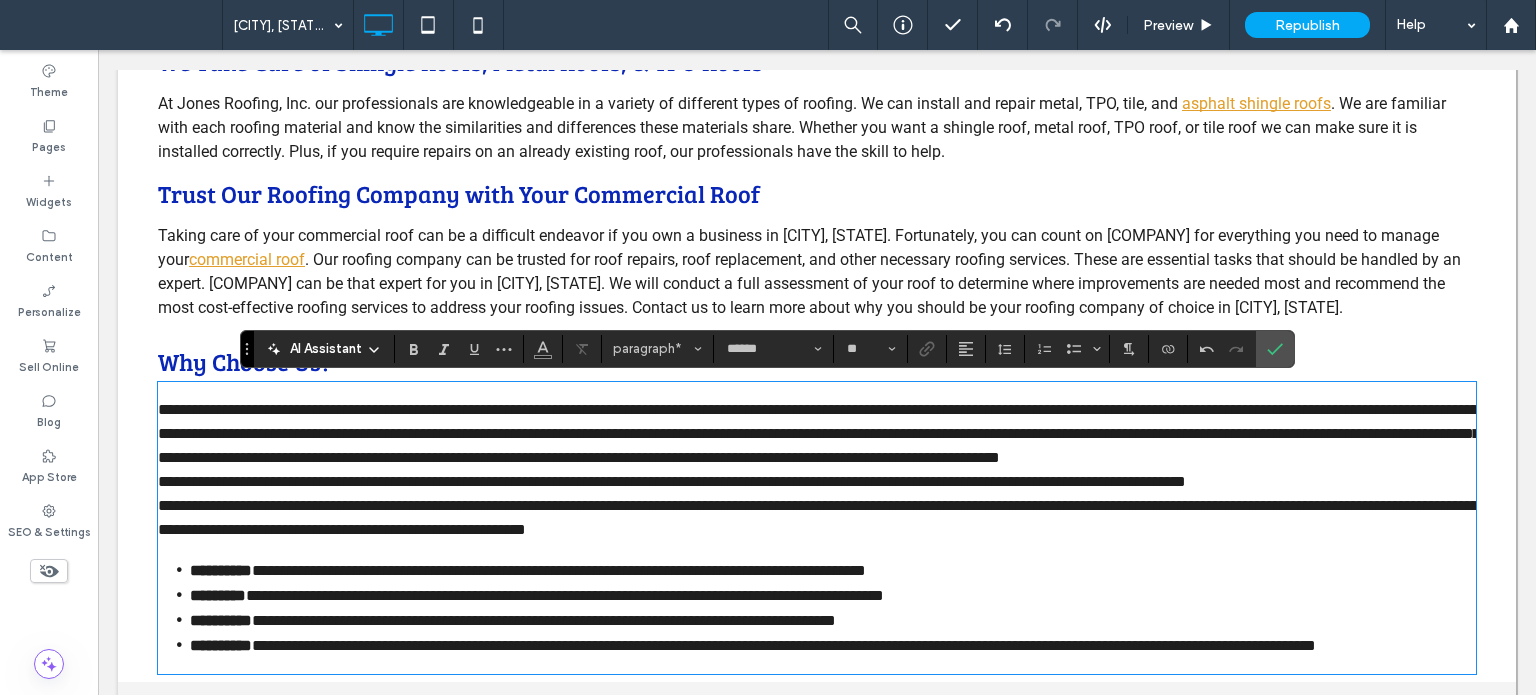 click on "**********" at bounding box center (819, 433) 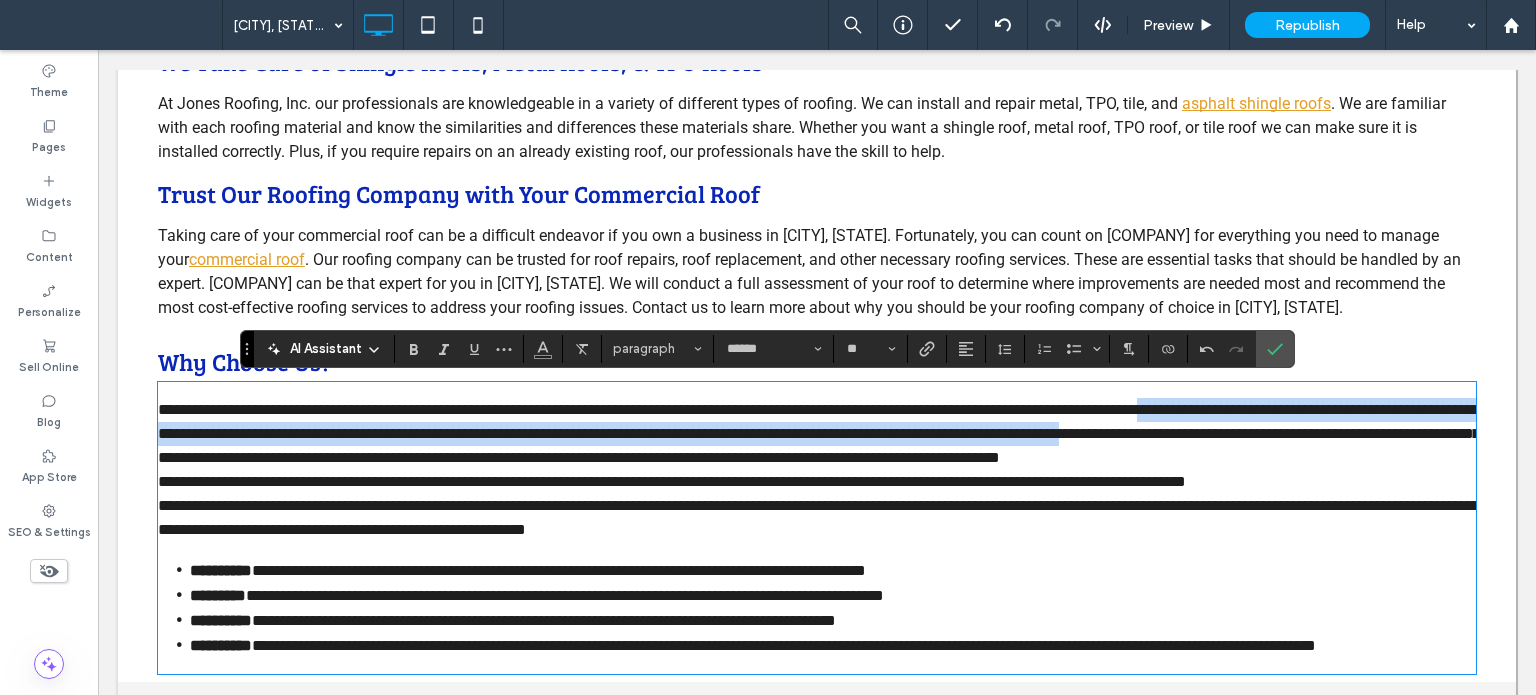 drag, startPoint x: 312, startPoint y: 458, endPoint x: 1291, endPoint y: 422, distance: 979.6617 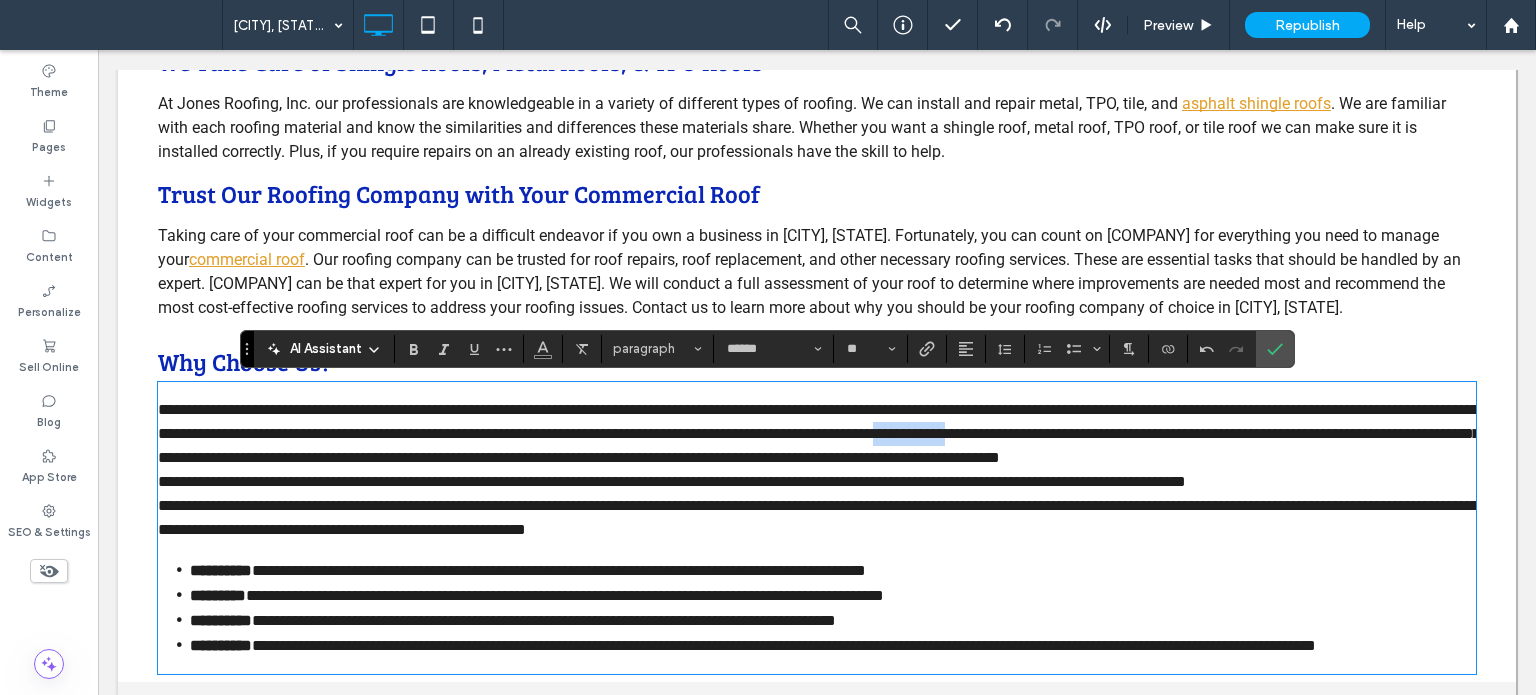 drag, startPoint x: 1390, startPoint y: 441, endPoint x: 1292, endPoint y: 447, distance: 98.1835 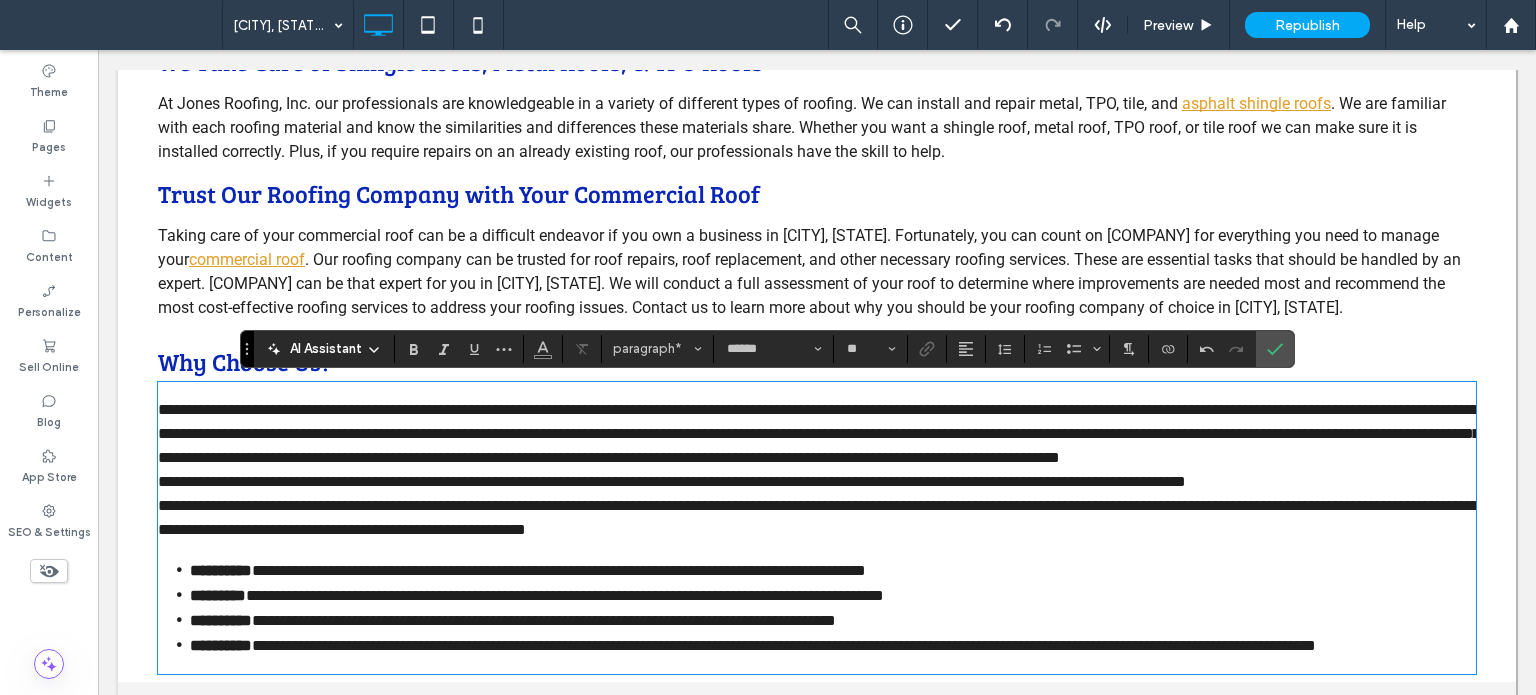 click on "**********" at bounding box center (819, 433) 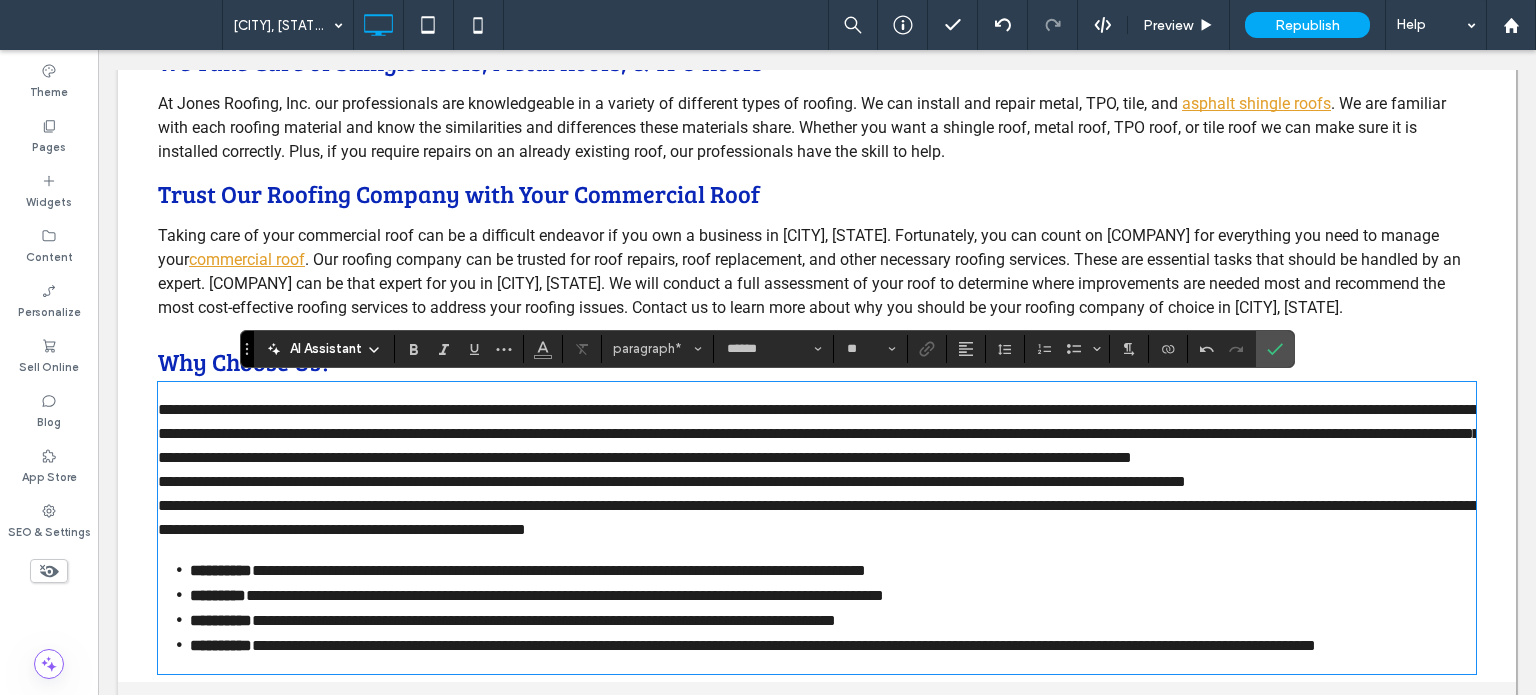 click on "**********" at bounding box center [672, 481] 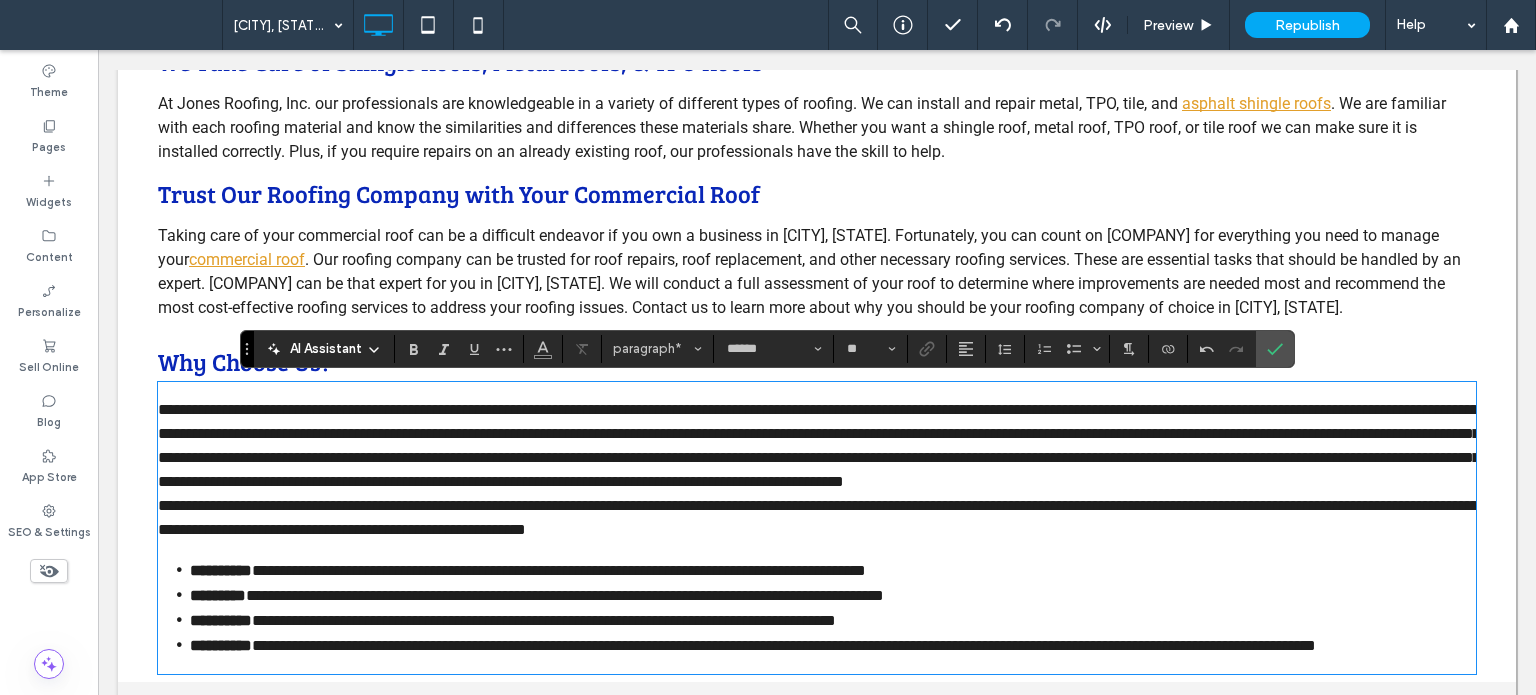 click on "**********" at bounding box center [819, 445] 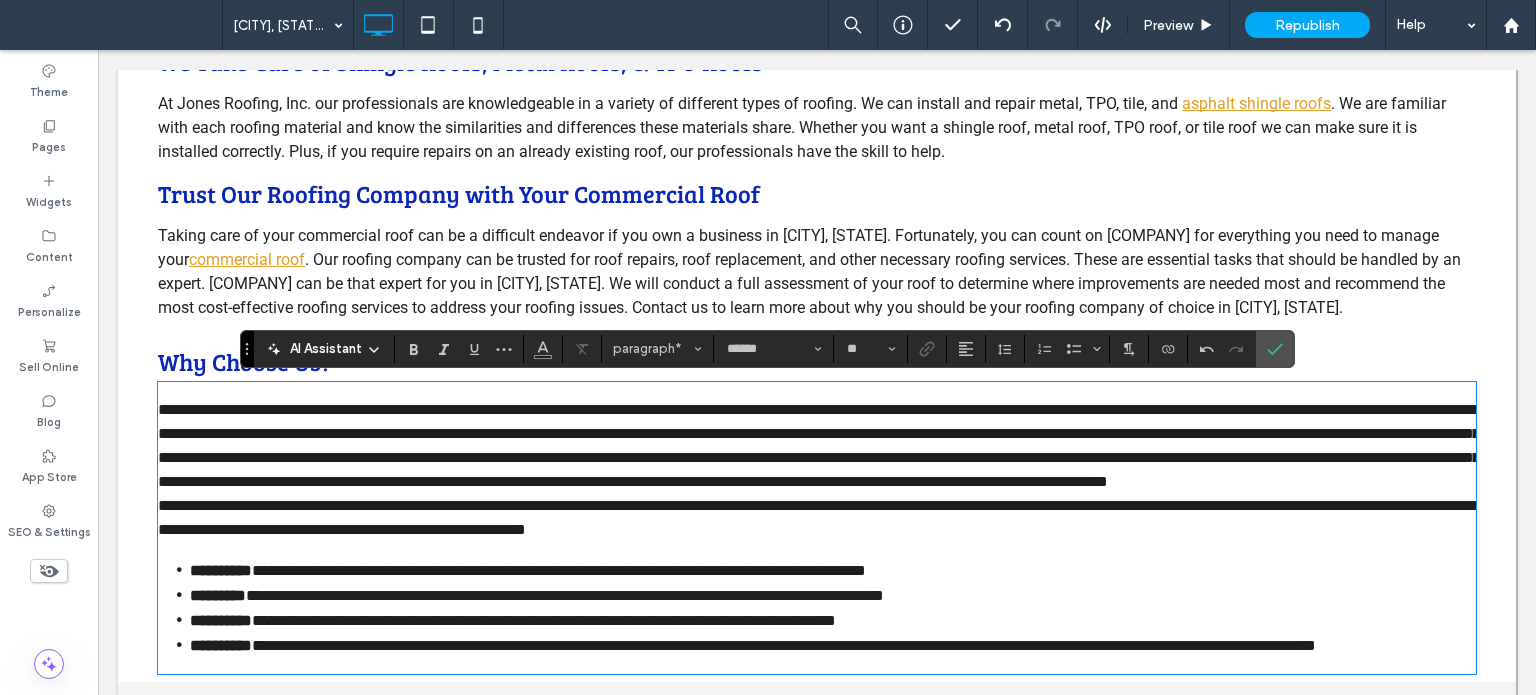 click on "**********" at bounding box center (818, 517) 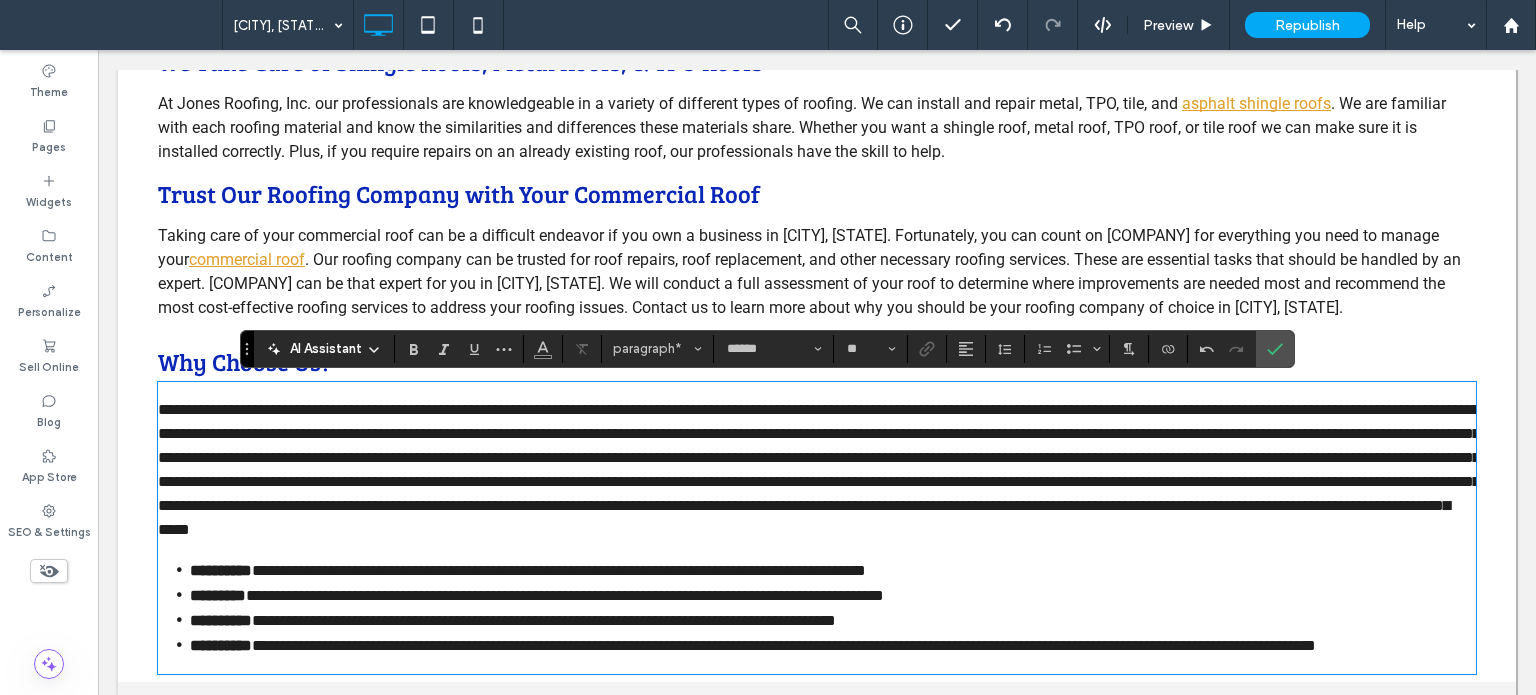 click at bounding box center [819, 469] 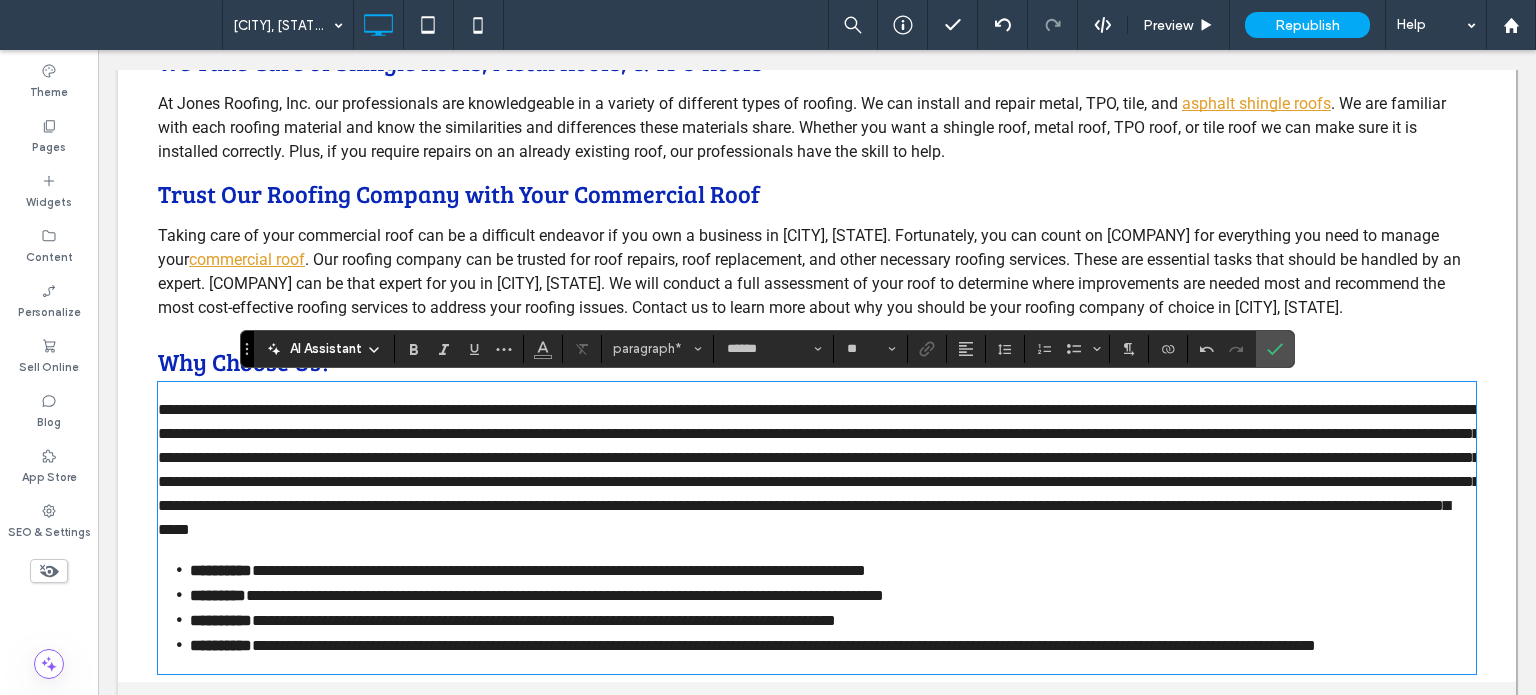 drag, startPoint x: 1020, startPoint y: 508, endPoint x: 843, endPoint y: 512, distance: 177.0452 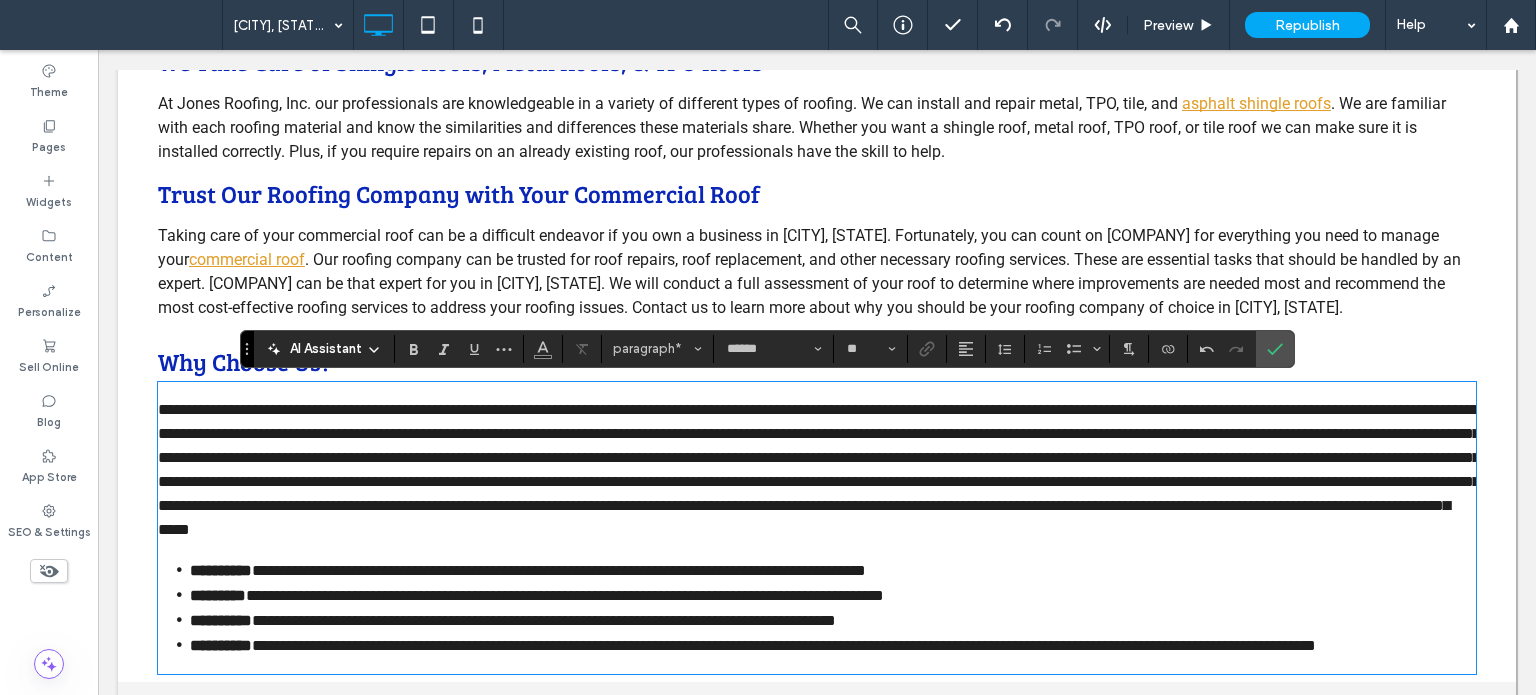 click at bounding box center [819, 469] 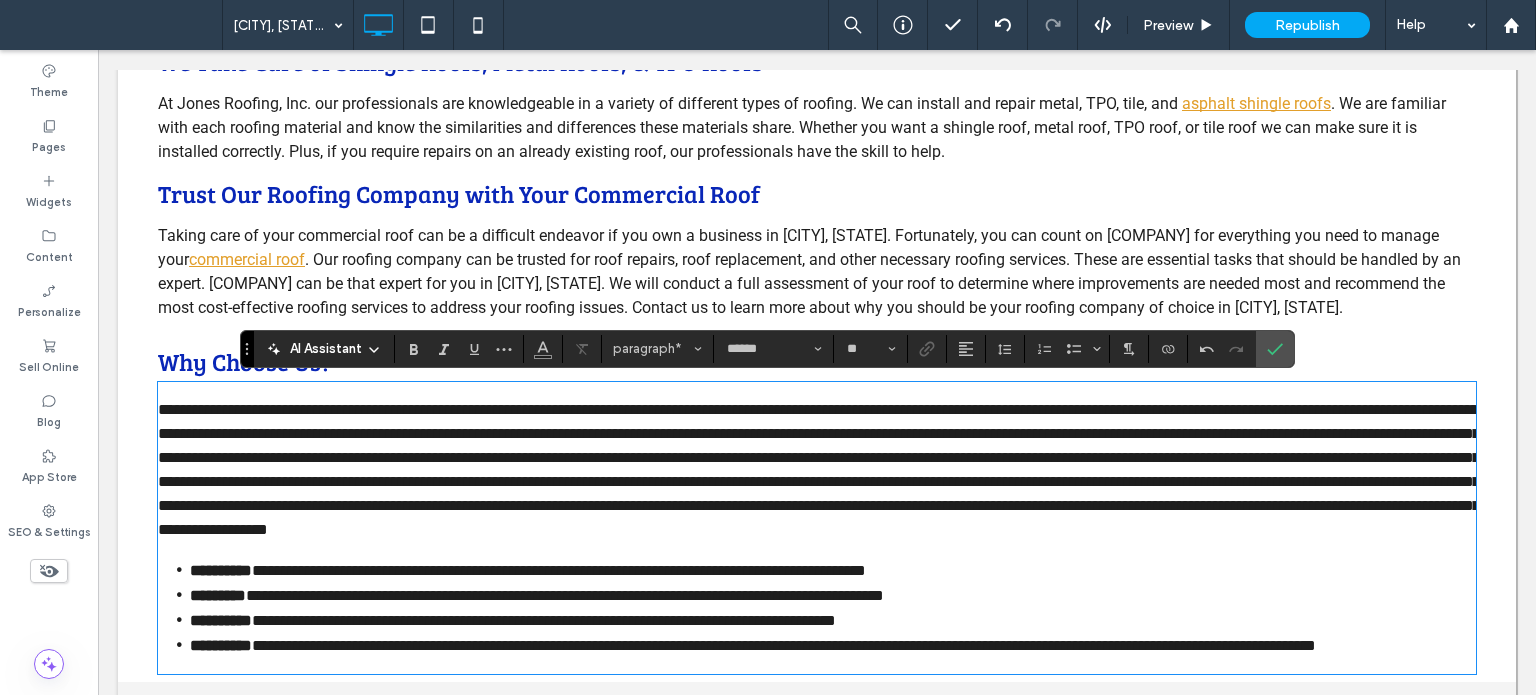 click at bounding box center [819, 469] 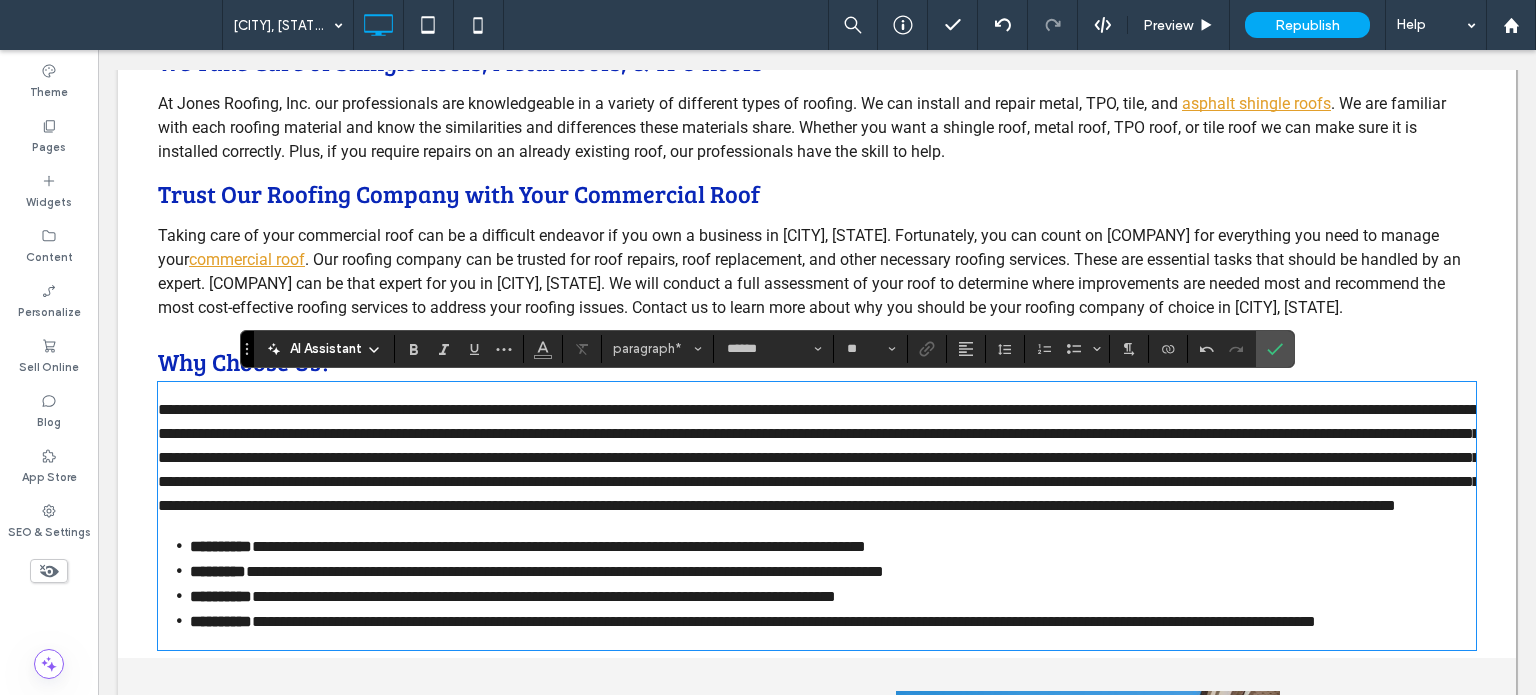click at bounding box center (819, 457) 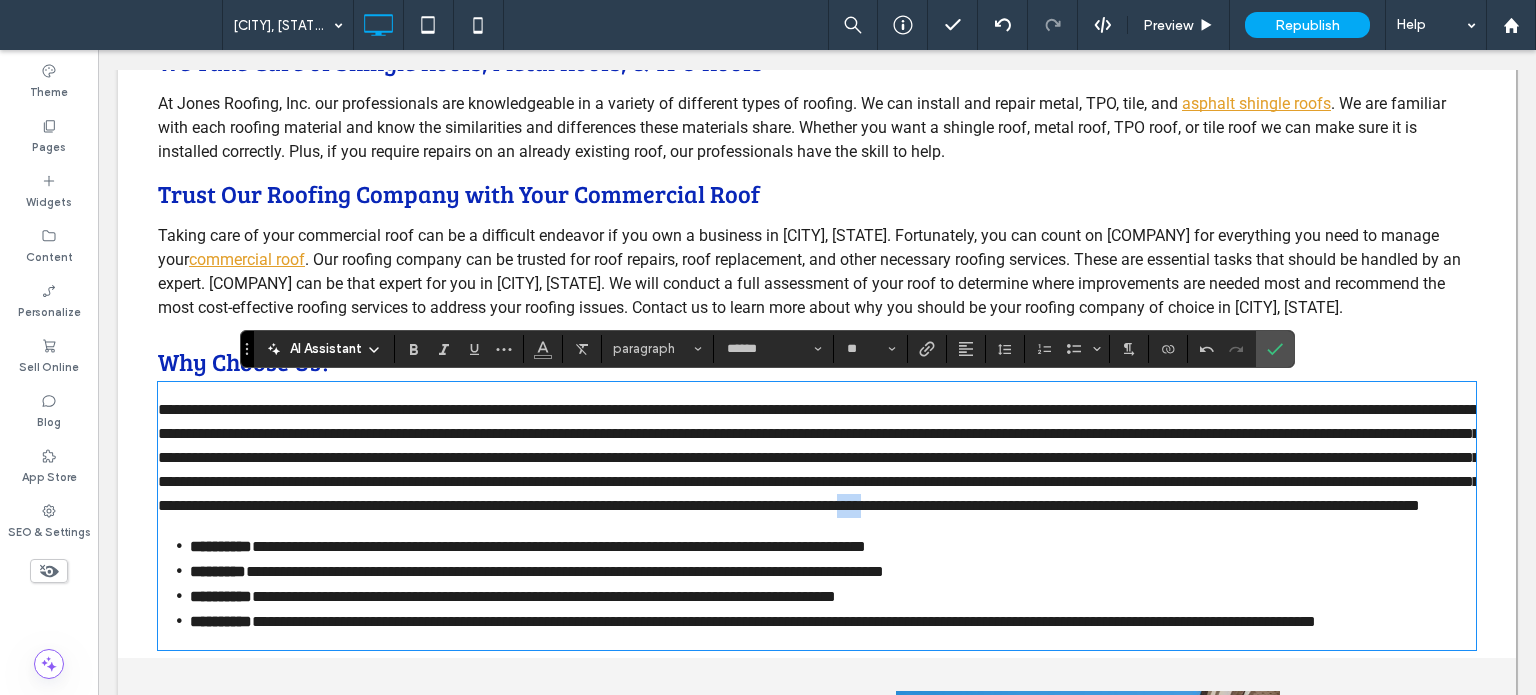 drag, startPoint x: 726, startPoint y: 532, endPoint x: 697, endPoint y: 526, distance: 29.614185 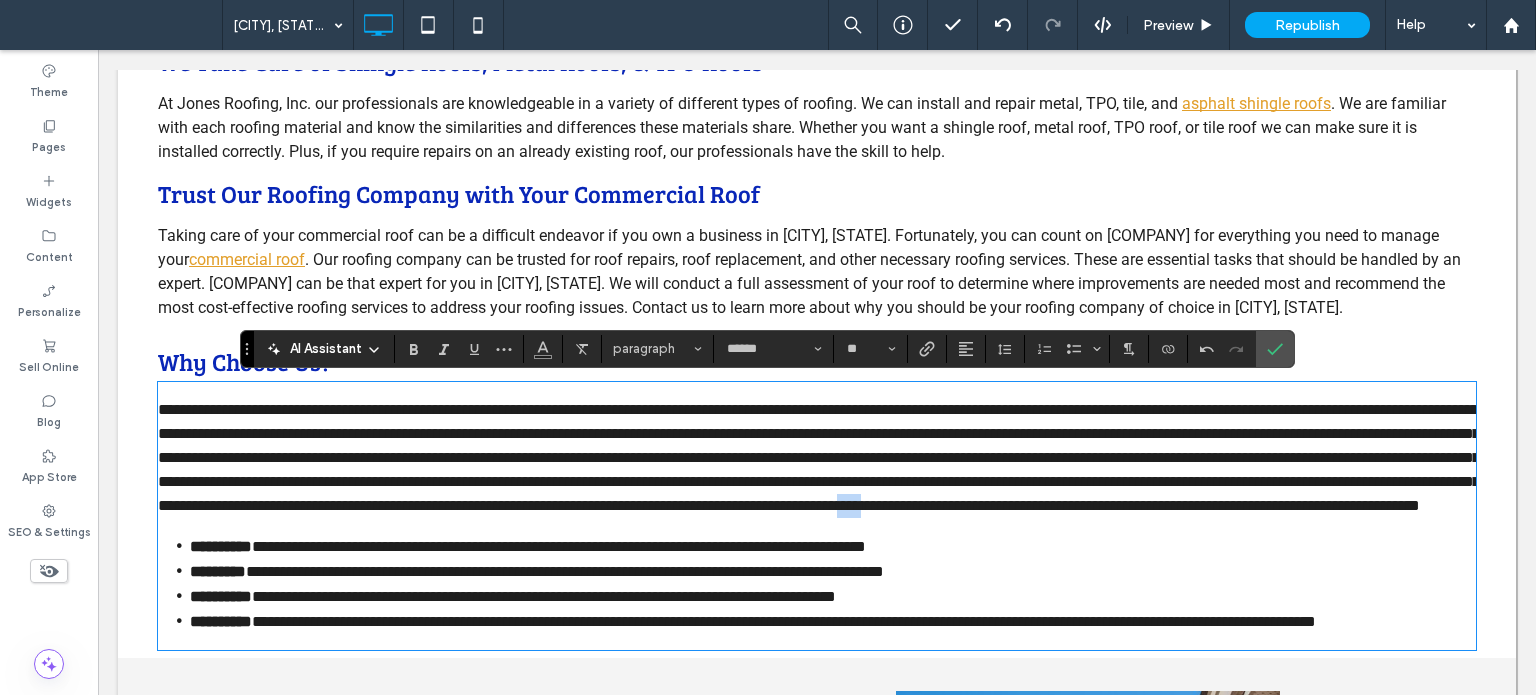 click at bounding box center (819, 457) 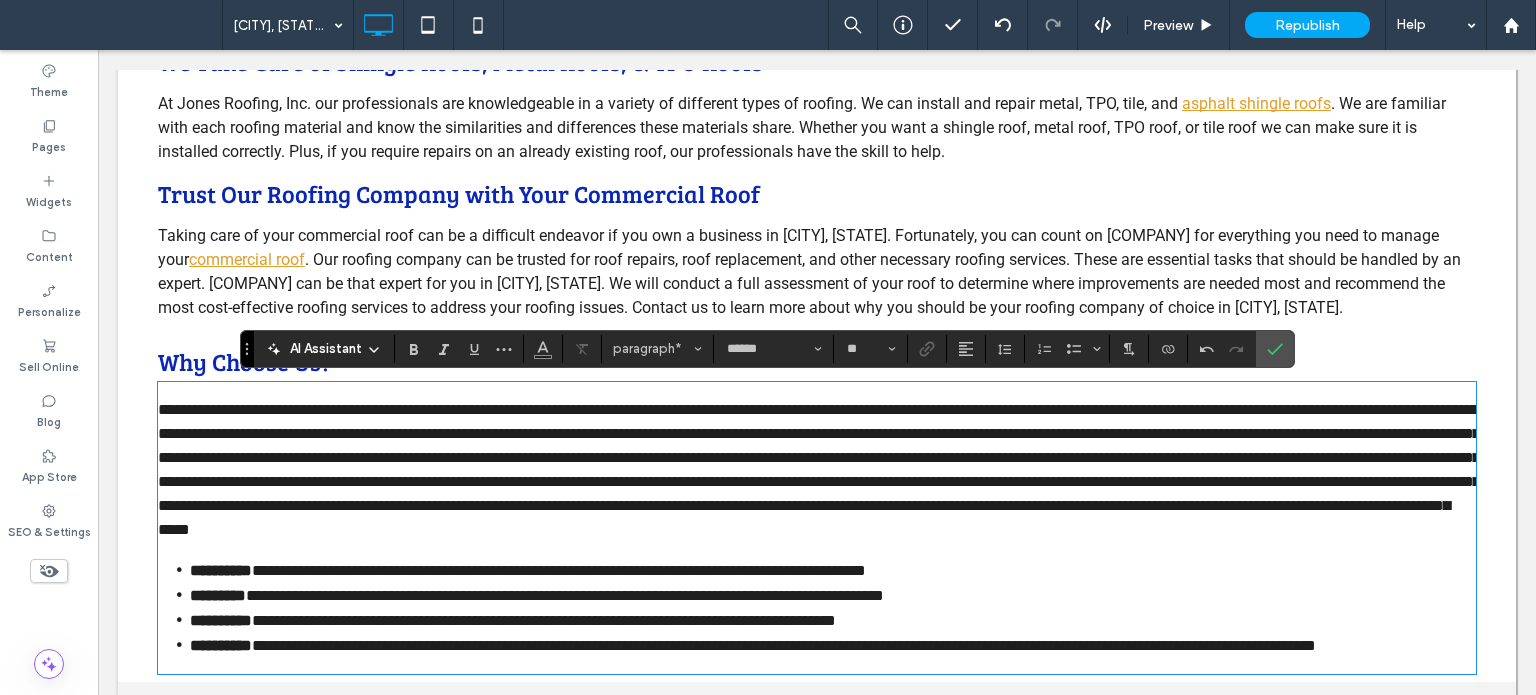 click at bounding box center [819, 469] 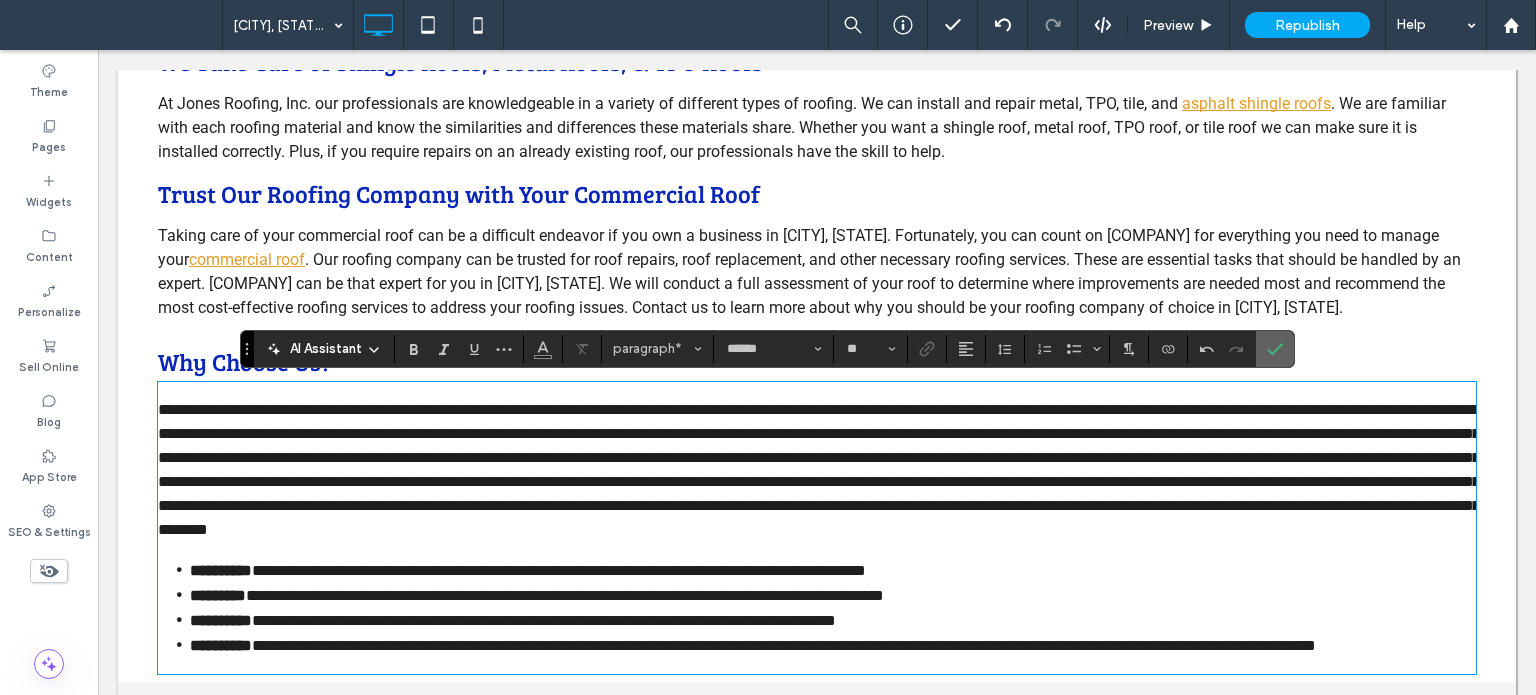 click 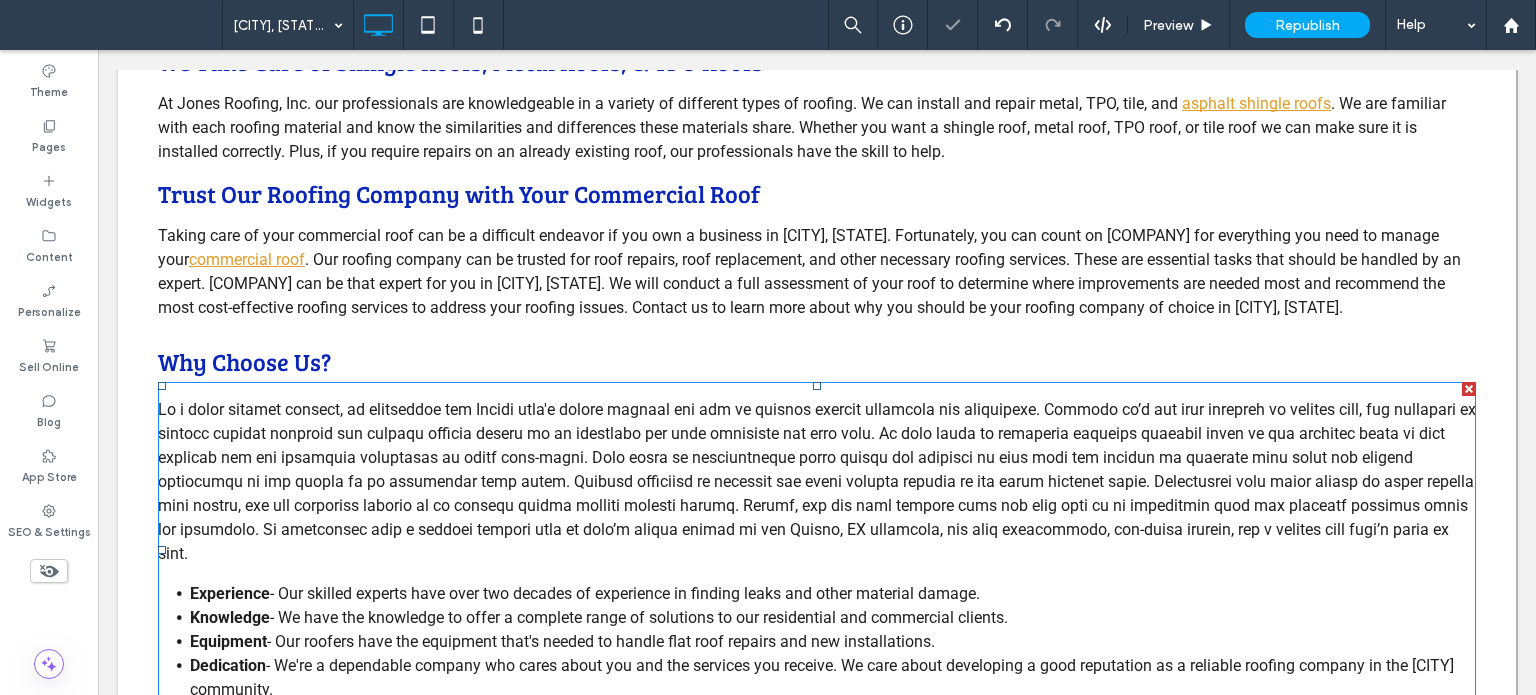 click at bounding box center (817, 481) 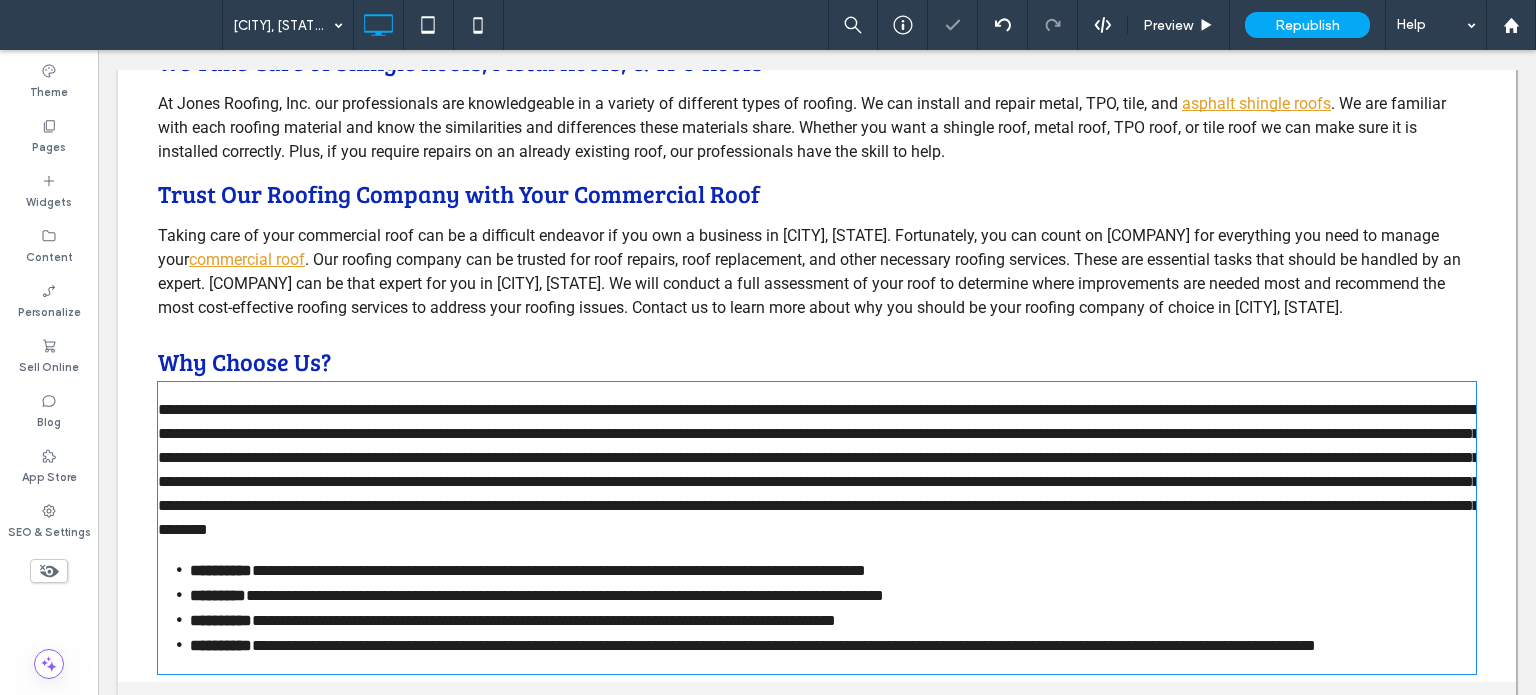 type on "******" 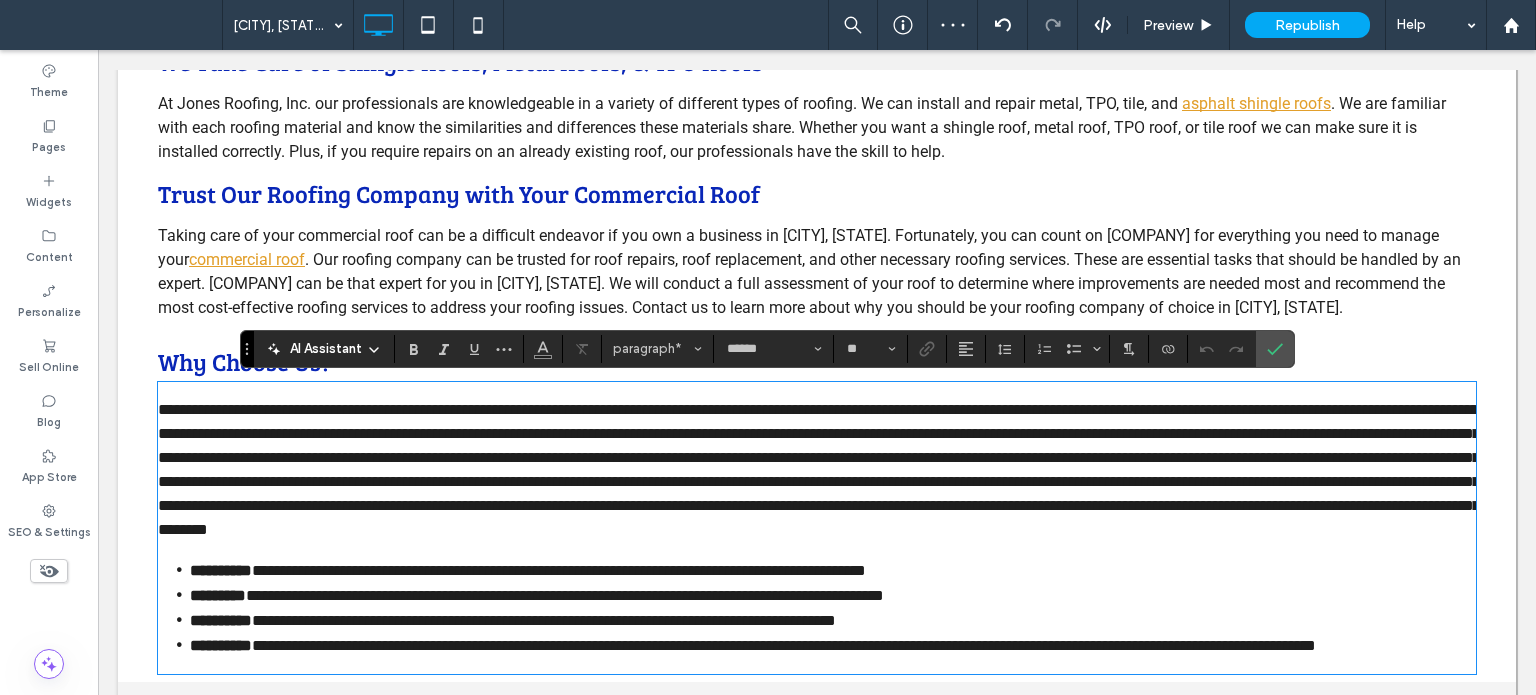 click at bounding box center (819, 469) 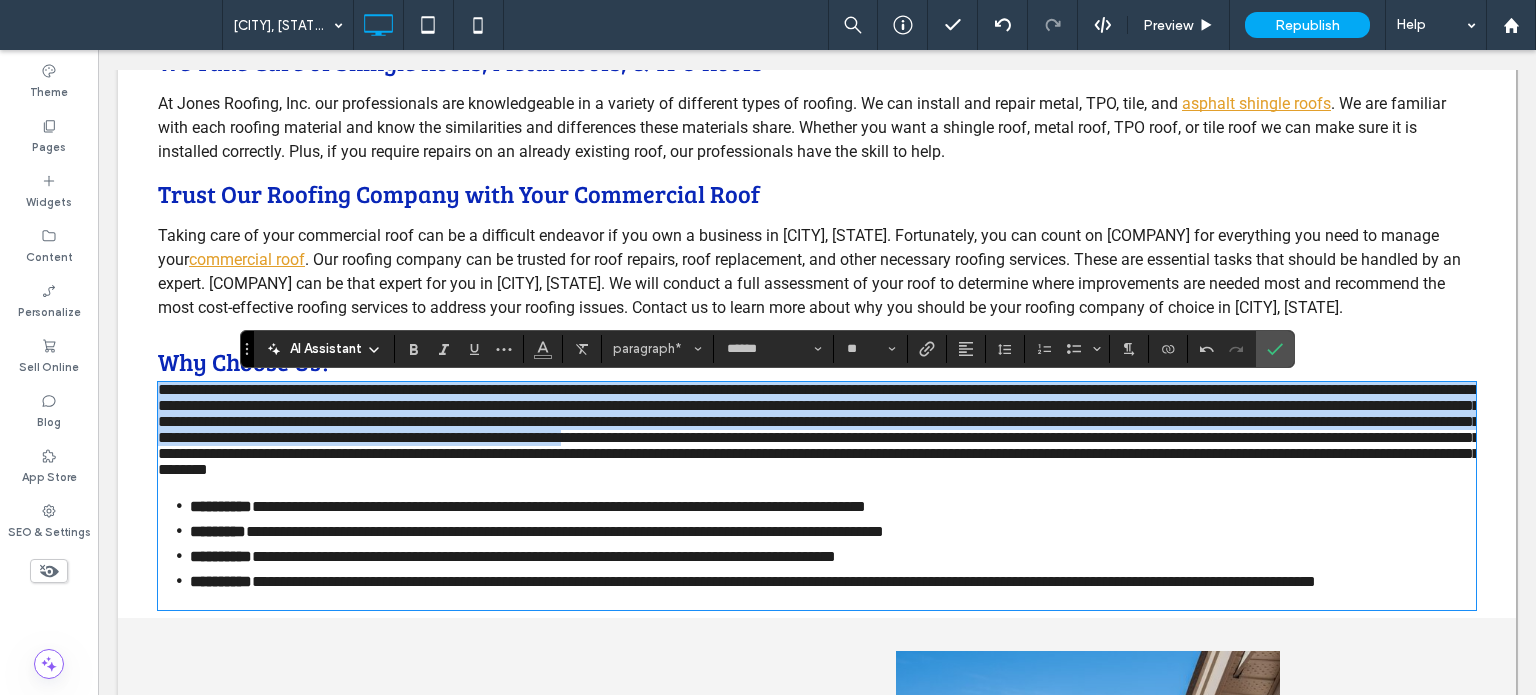 drag, startPoint x: 332, startPoint y: 610, endPoint x: 133, endPoint y: 383, distance: 301.87747 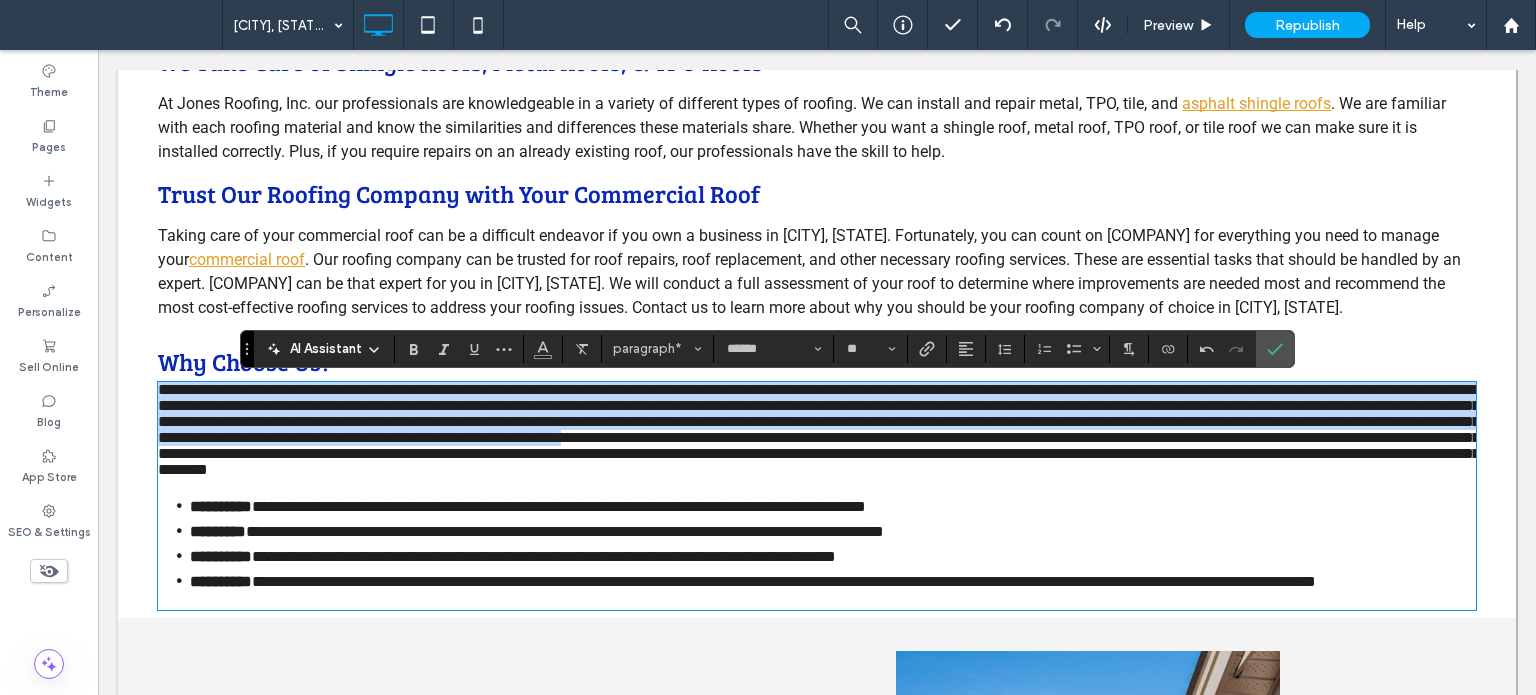 click on "Click To Paste
Call Today To Get Started On Your New Roof!
Northwest Florida  (850) 995-7095
Click To Paste
Click To Paste
Home
About Us
Blog
Services
Roofing Contractor
New Roof Installation
Roof Repairs
Roof Replacement
Roof Inspections
Roof Types
Asphalt Shingles
Metal Roofs
Tile Roofs
TPO & PVC Roofs
Commercial
MORE
Roof Education
Projects
Testimonials
Contact Us
Service Areas
Home
About Us
Blog
Services" at bounding box center (817, 269) 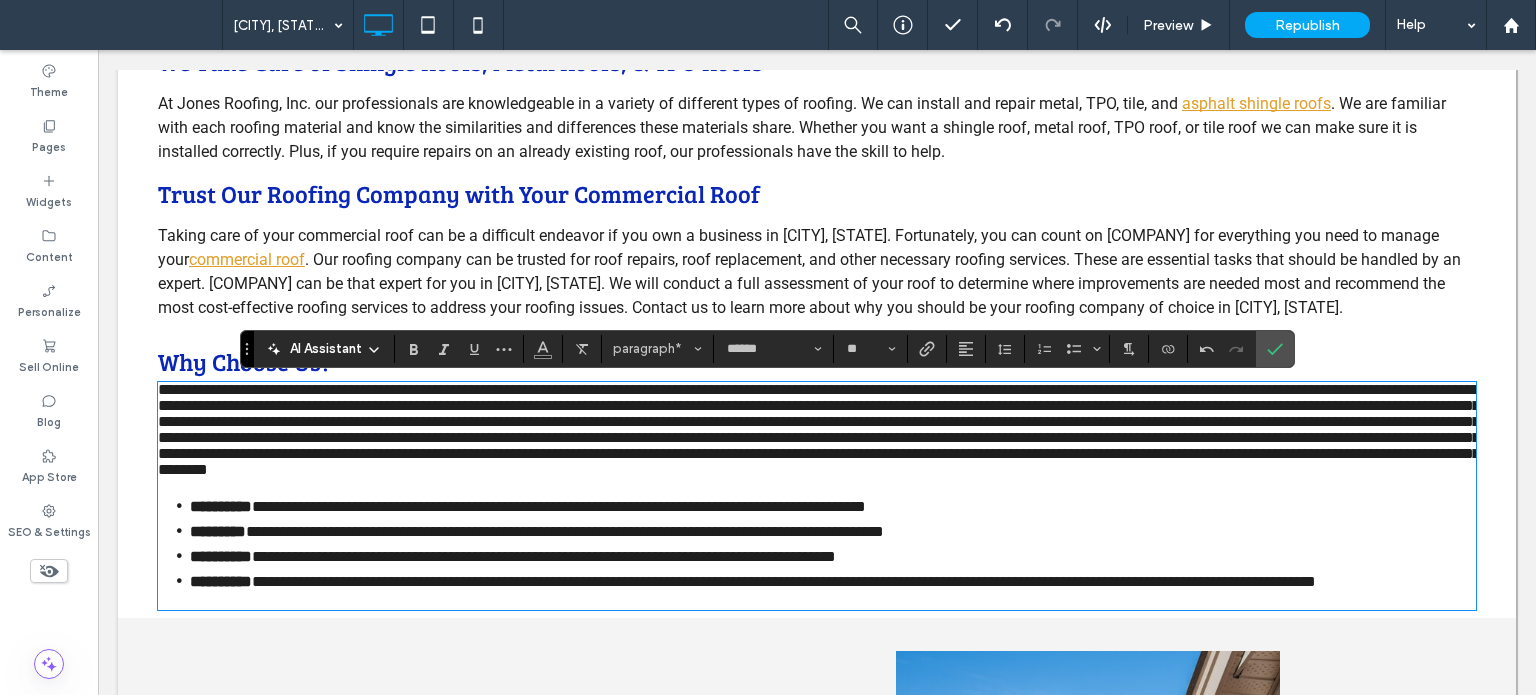 click on "**********" at bounding box center [817, 326] 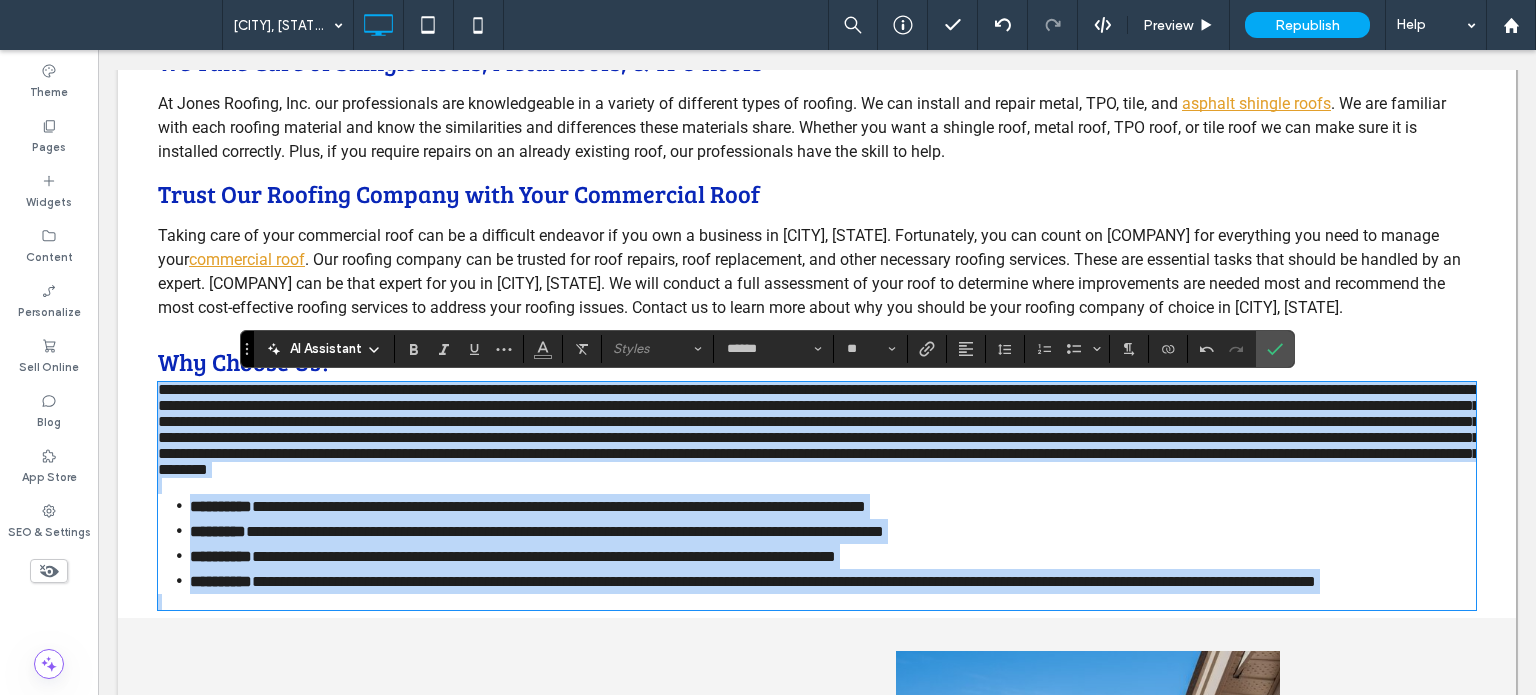 drag, startPoint x: 159, startPoint y: 386, endPoint x: 706, endPoint y: 607, distance: 589.95764 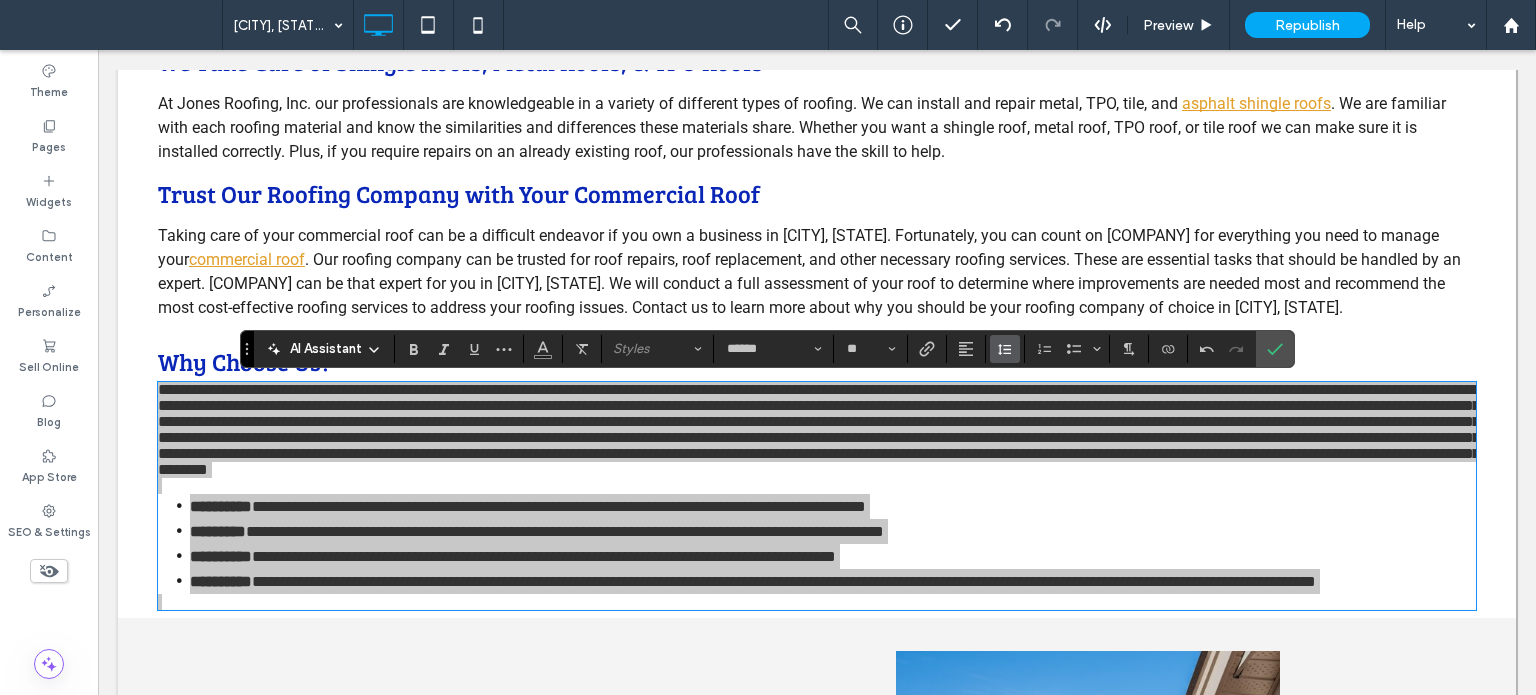 click 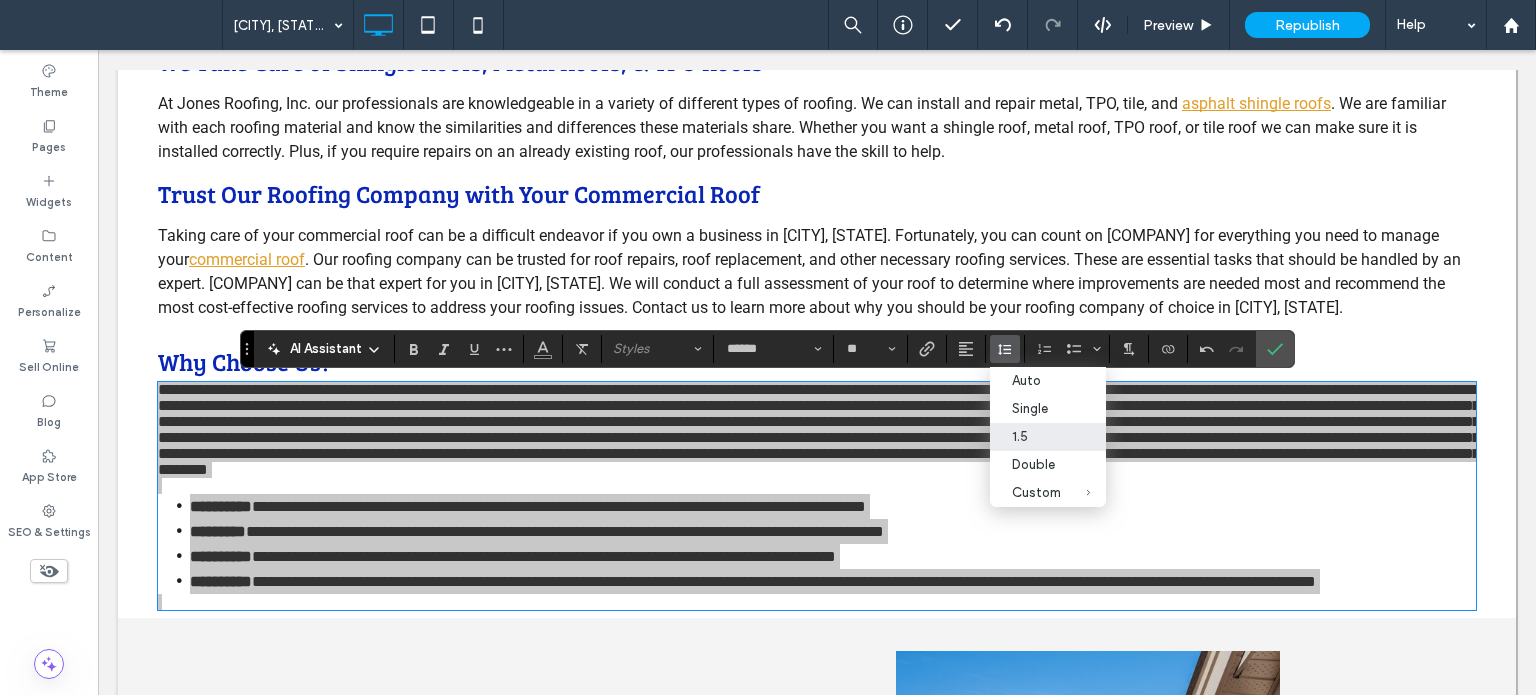 click on "1.5" at bounding box center [1036, 436] 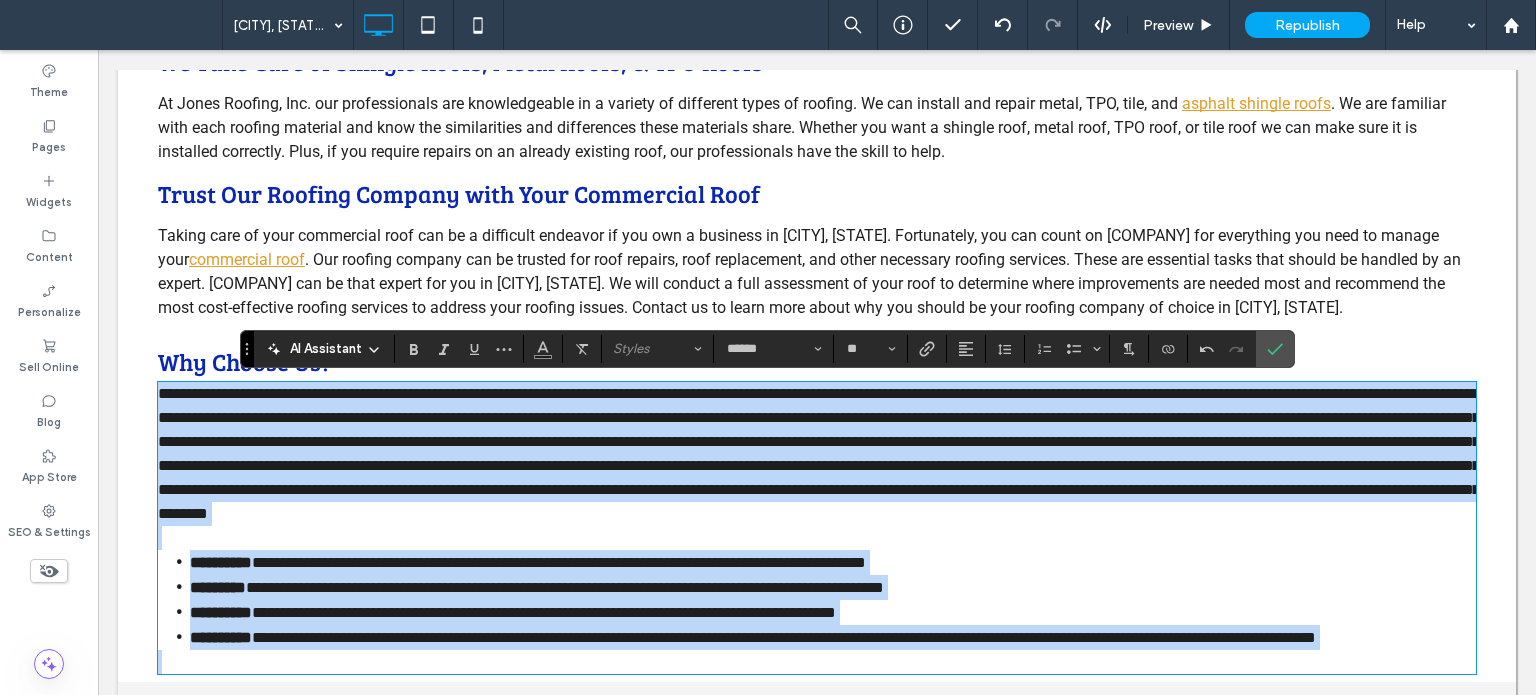 click at bounding box center (819, 453) 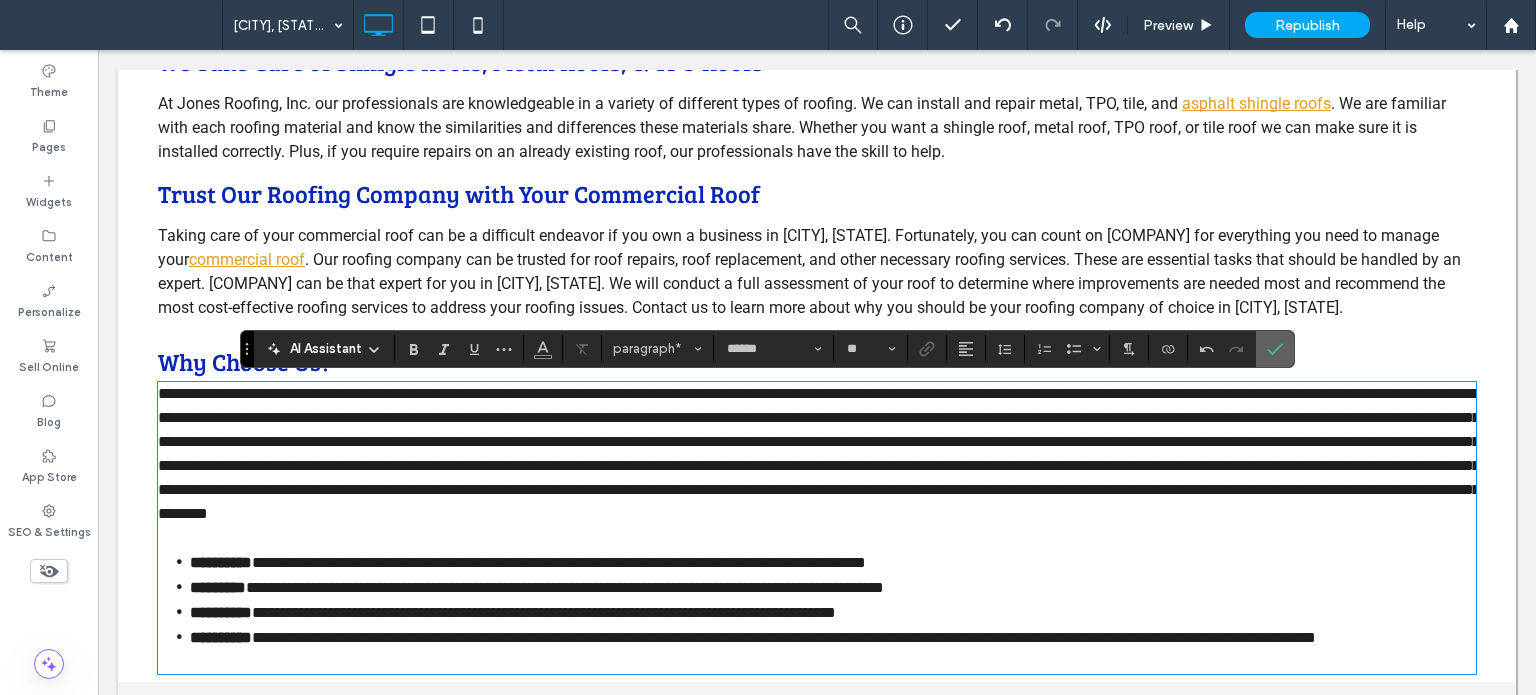 click at bounding box center (1275, 349) 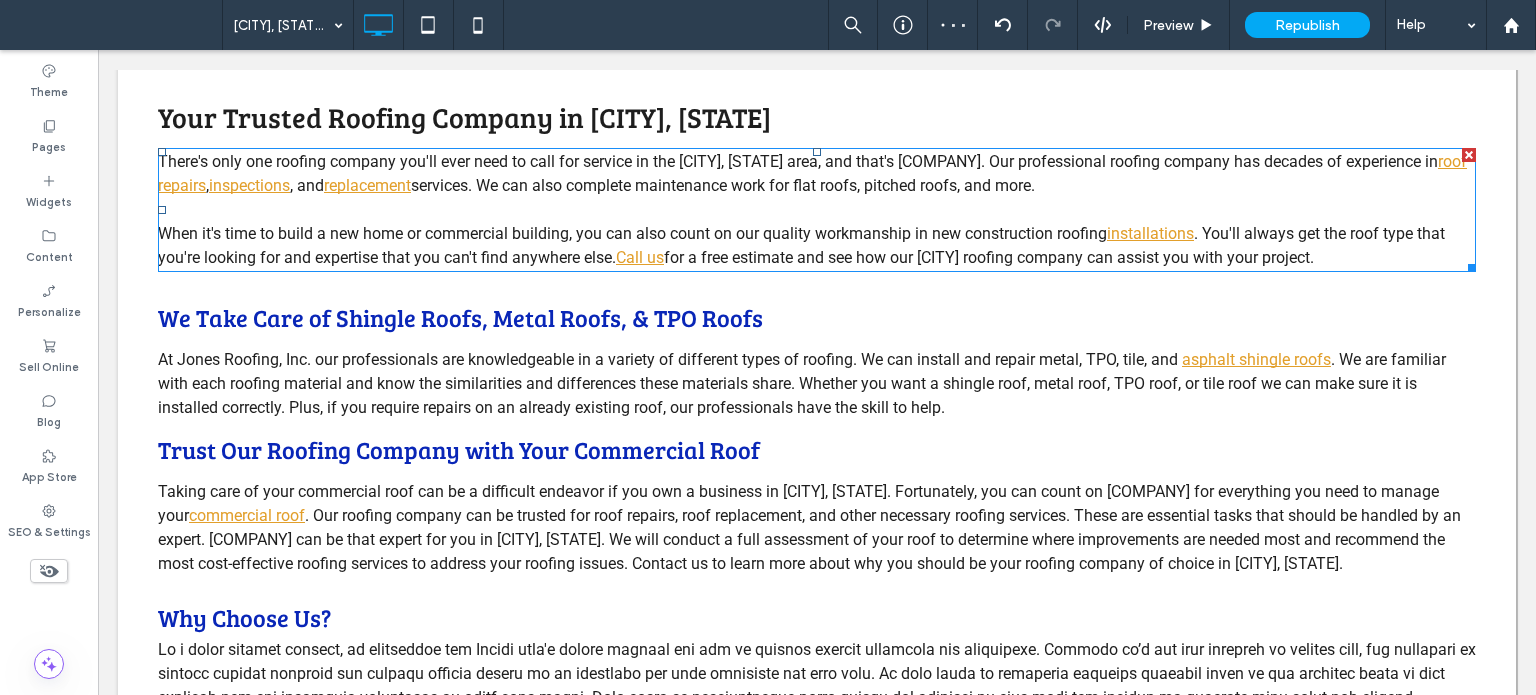 scroll, scrollTop: 500, scrollLeft: 0, axis: vertical 